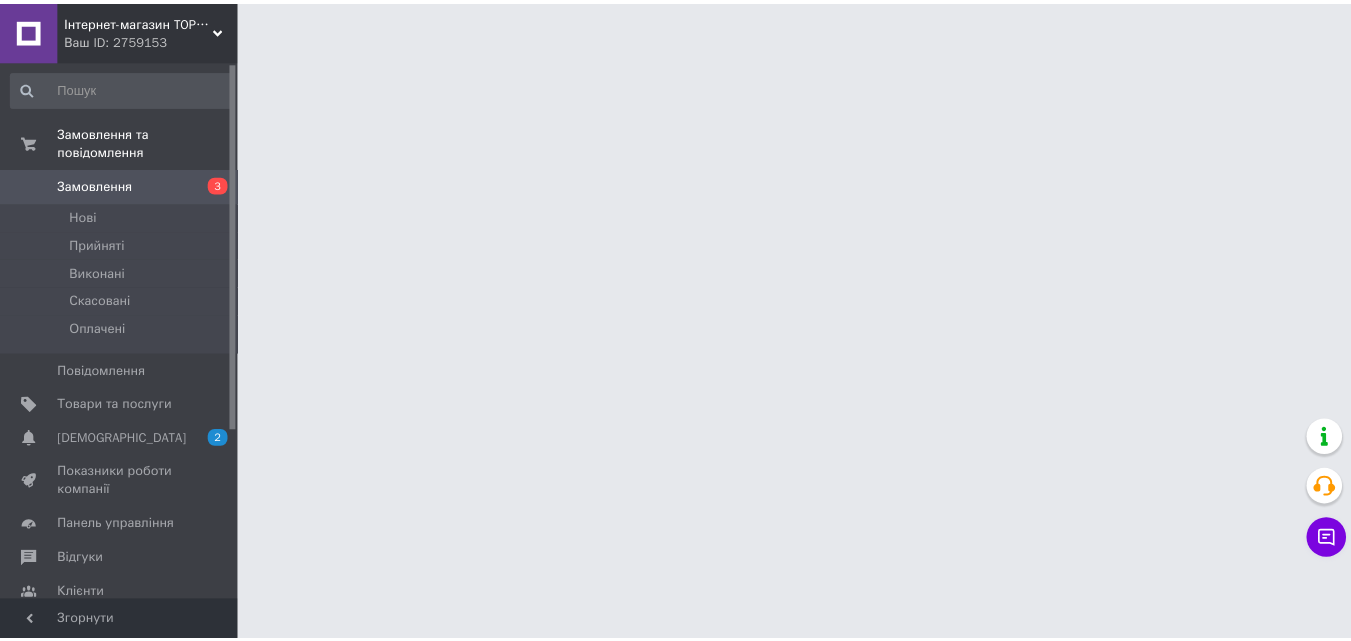 scroll, scrollTop: 0, scrollLeft: 0, axis: both 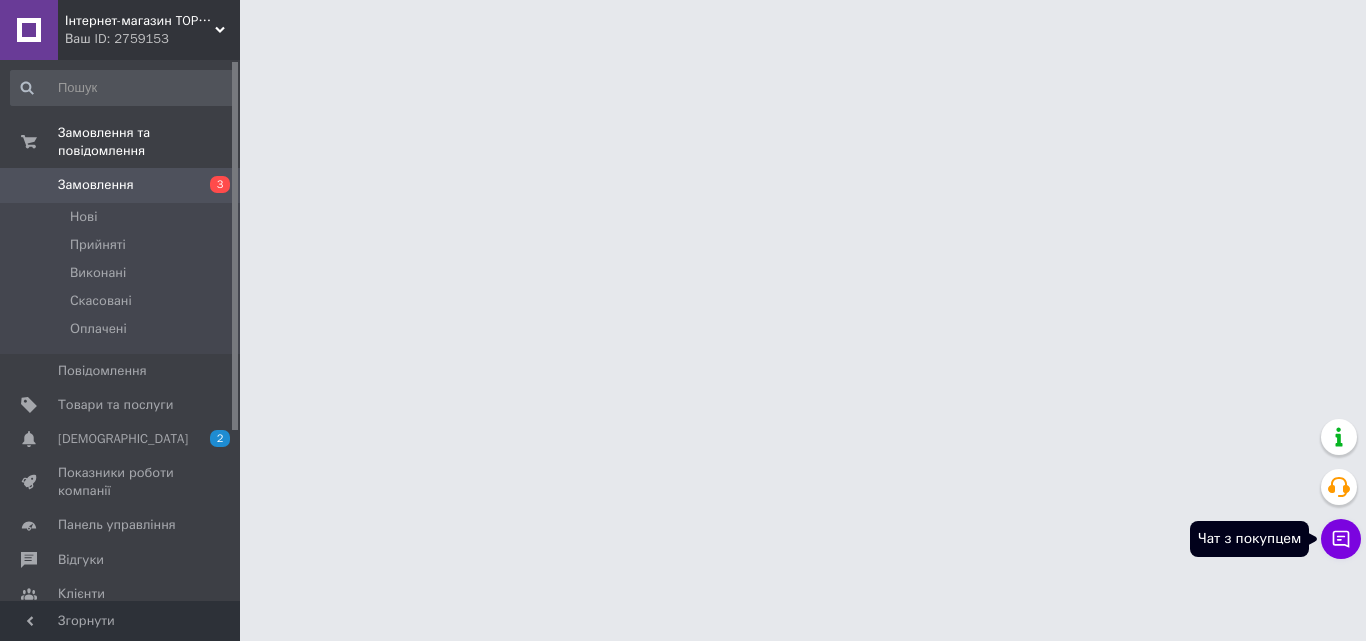 click 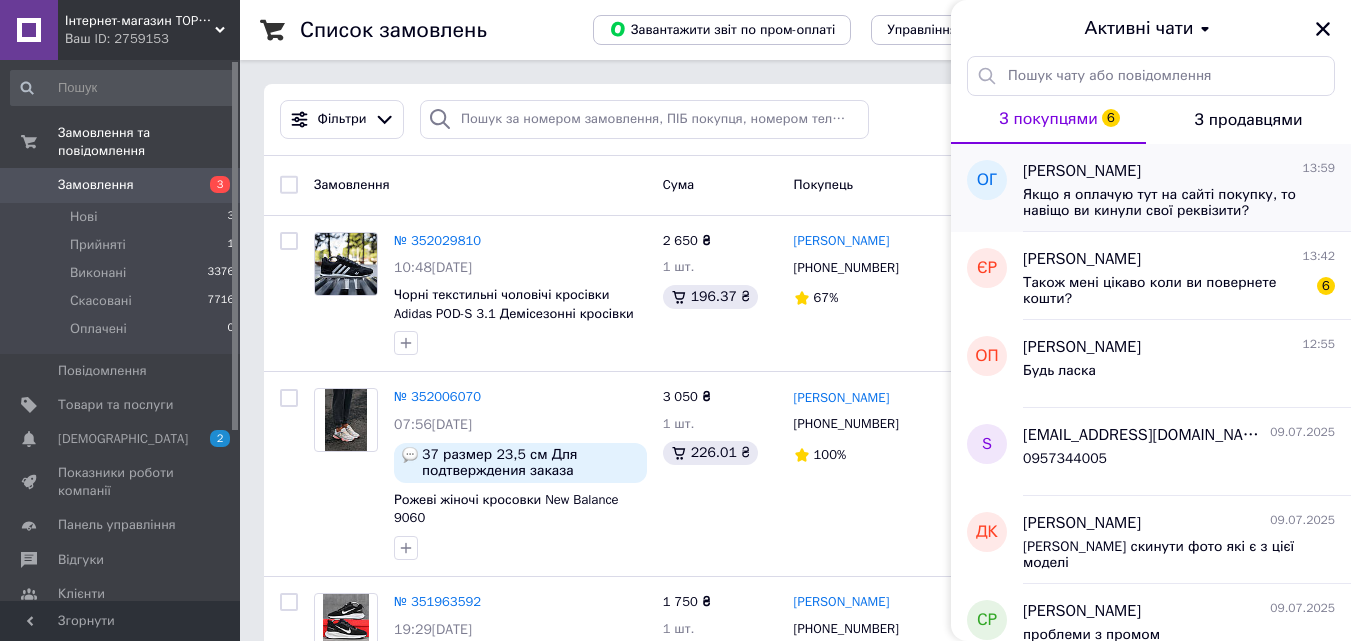 click on "Якщо я оплачую тут на сайті покупку, то навіщо ви кинули свої реквізити?" at bounding box center (1165, 203) 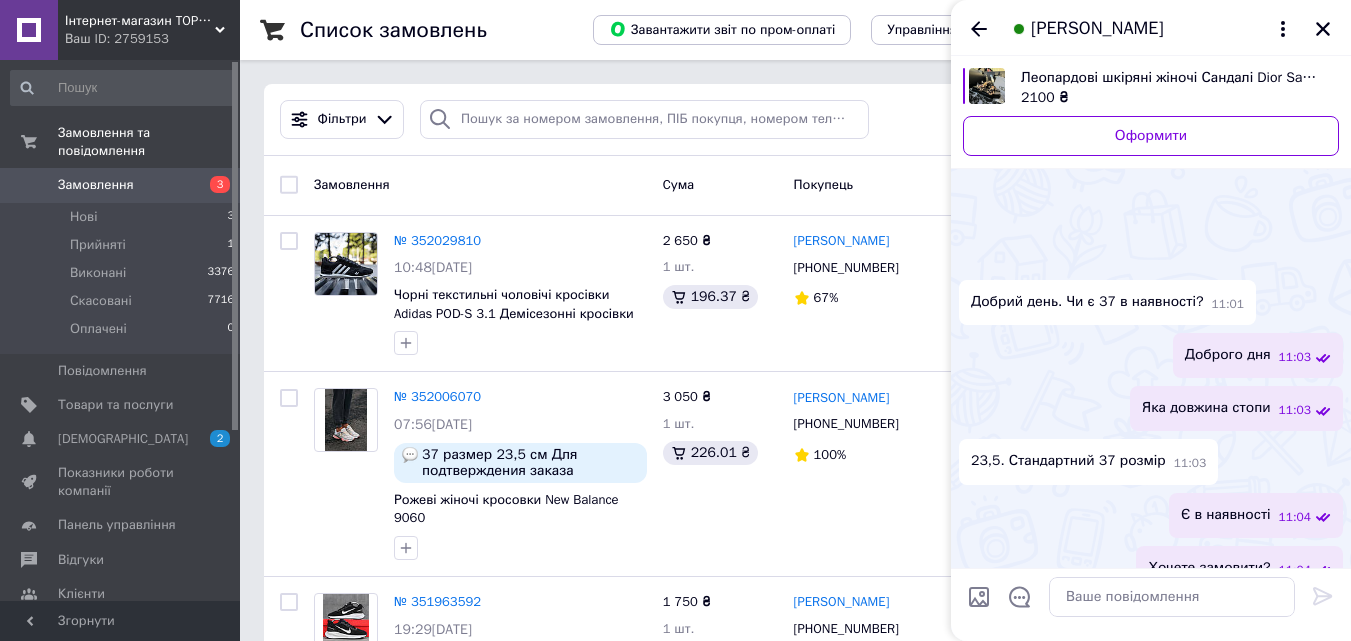 scroll, scrollTop: 642, scrollLeft: 0, axis: vertical 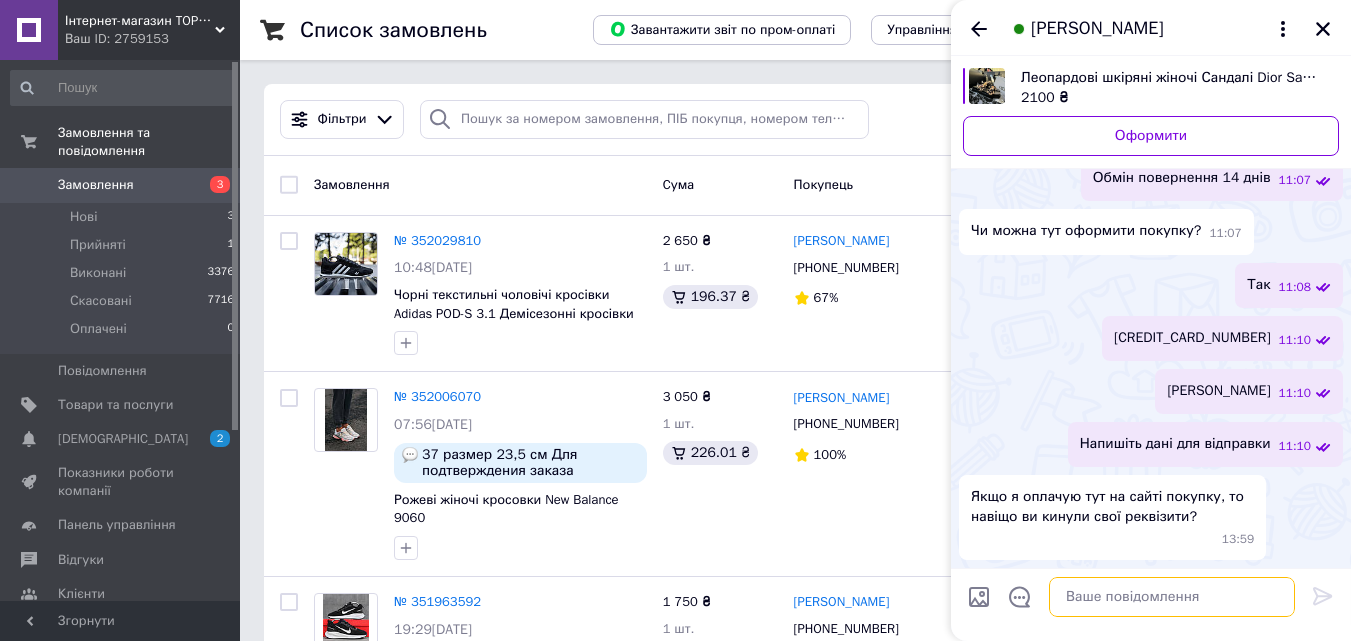 click at bounding box center (1172, 597) 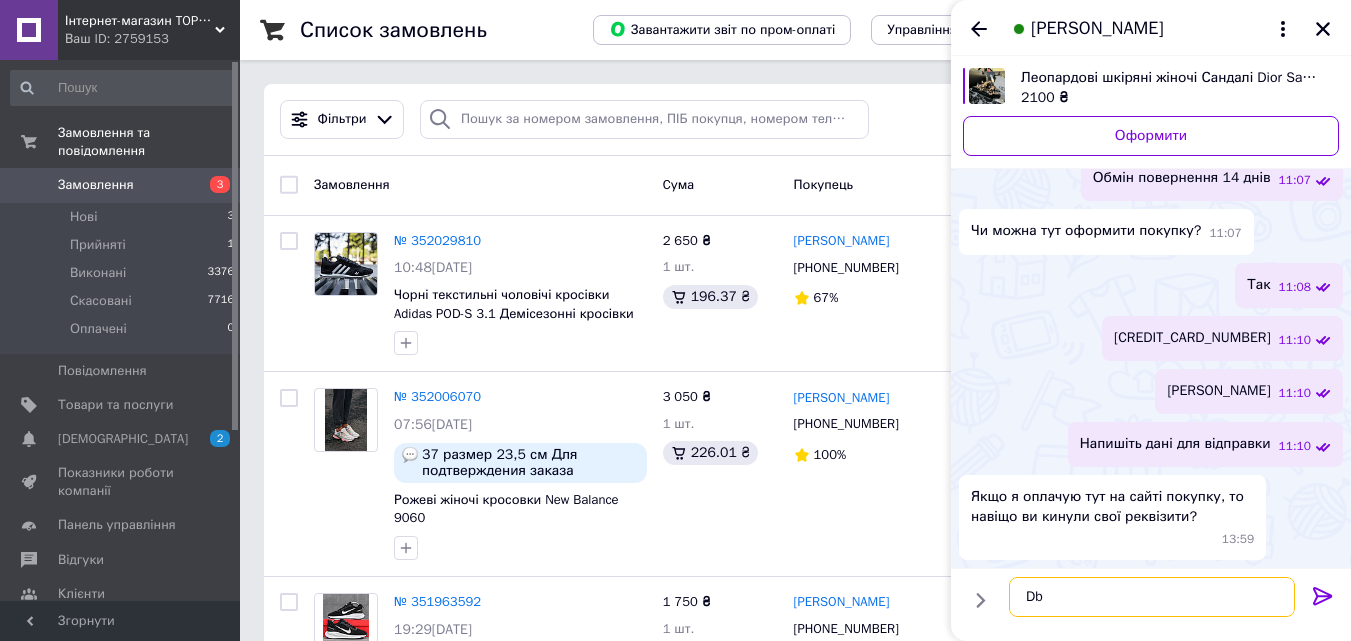 type on "D" 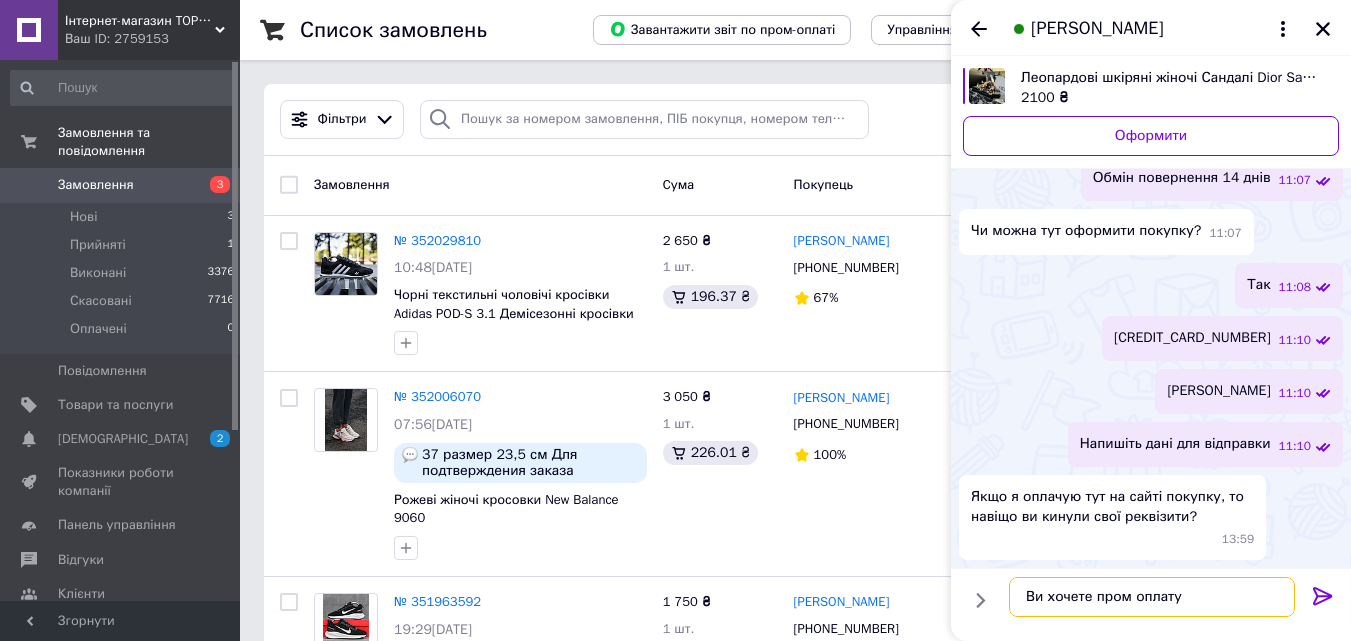 type on "Ви хочете пром оплату?" 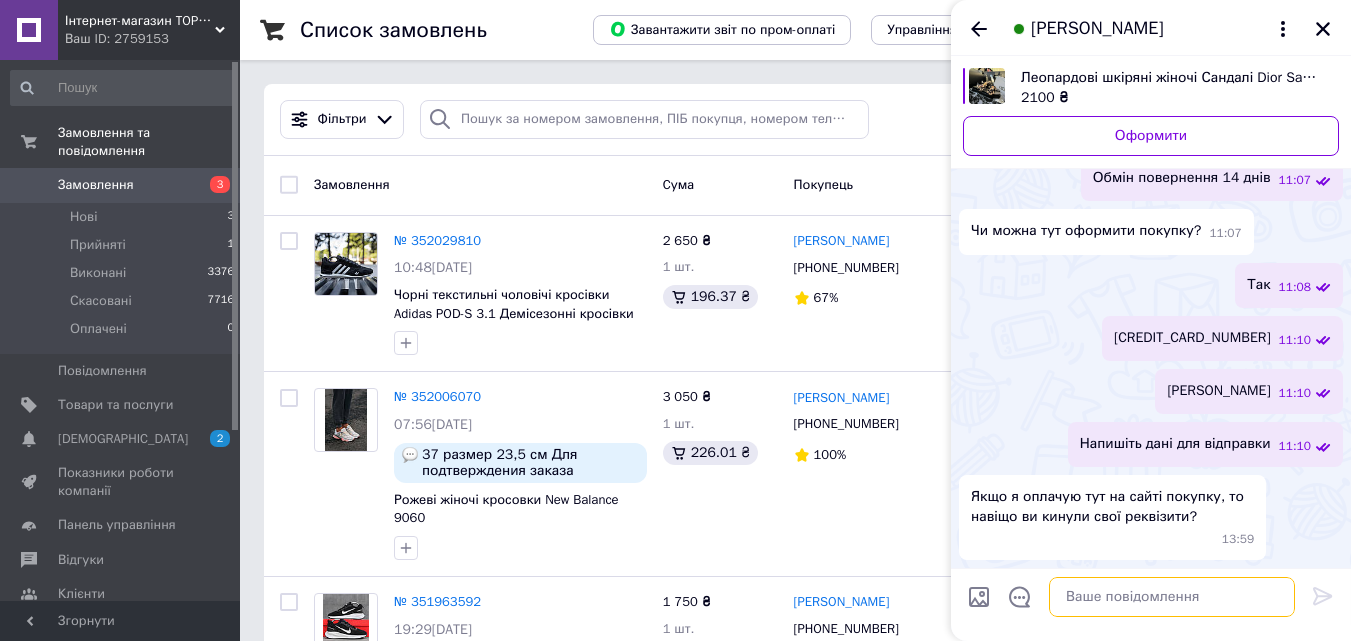 scroll, scrollTop: 644, scrollLeft: 0, axis: vertical 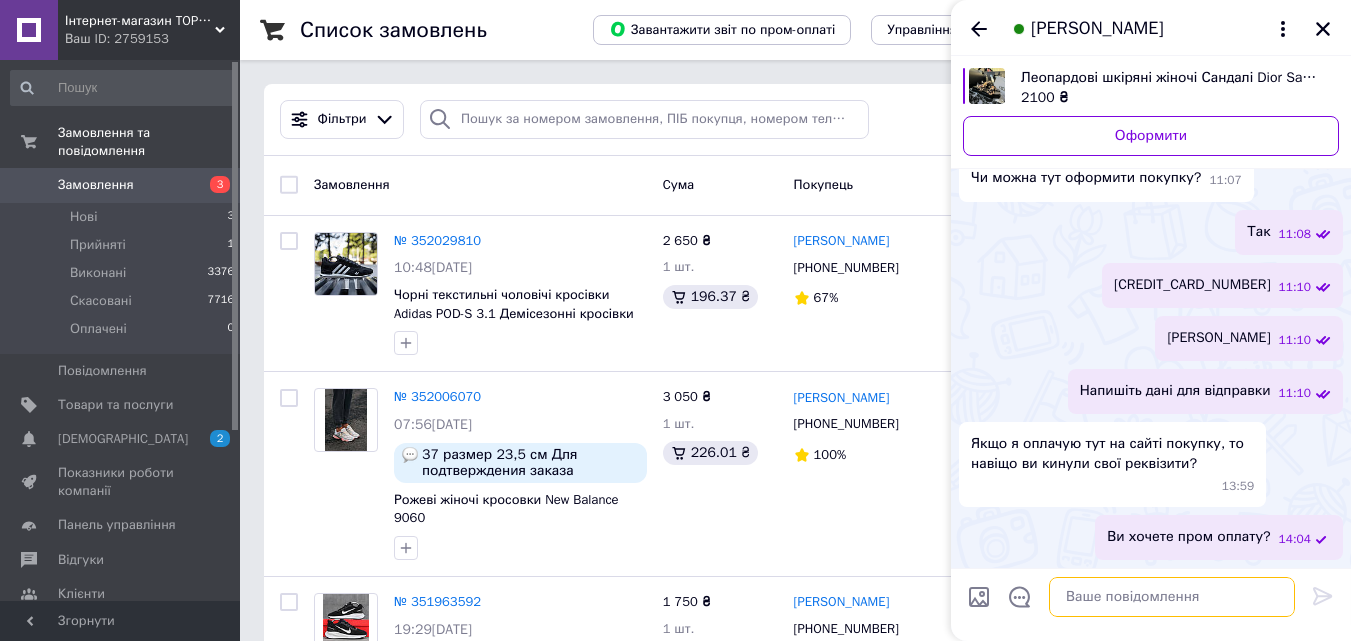 click at bounding box center (1172, 597) 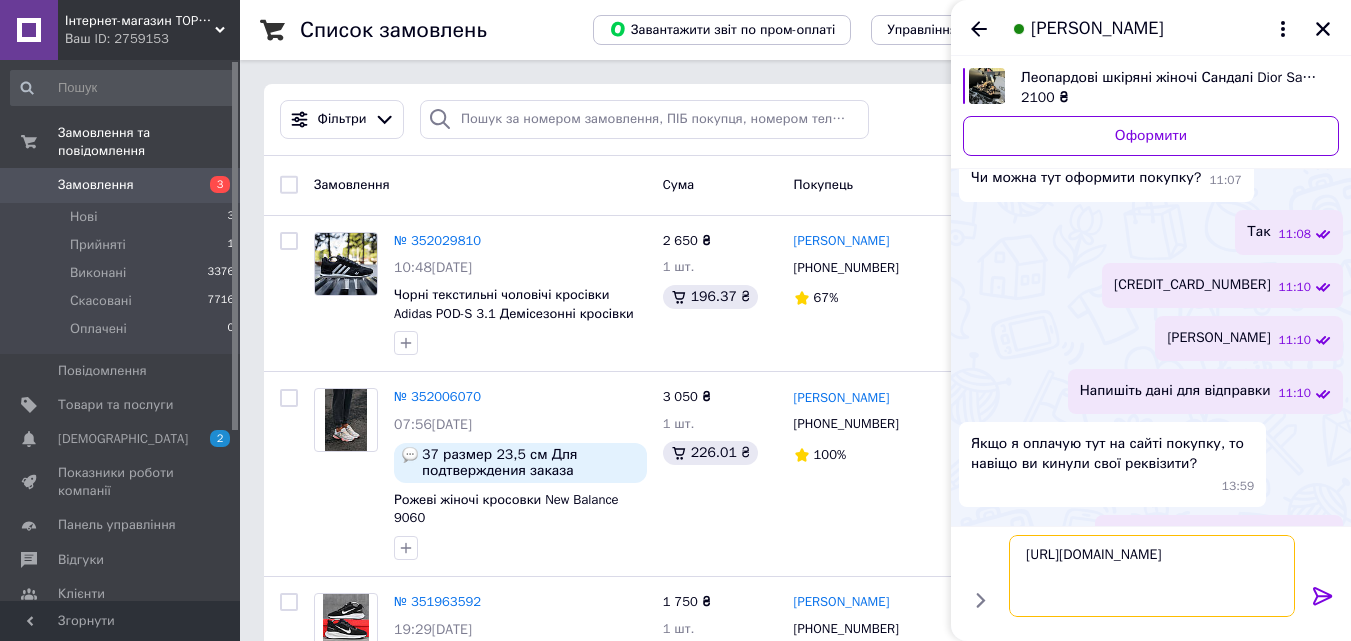 type 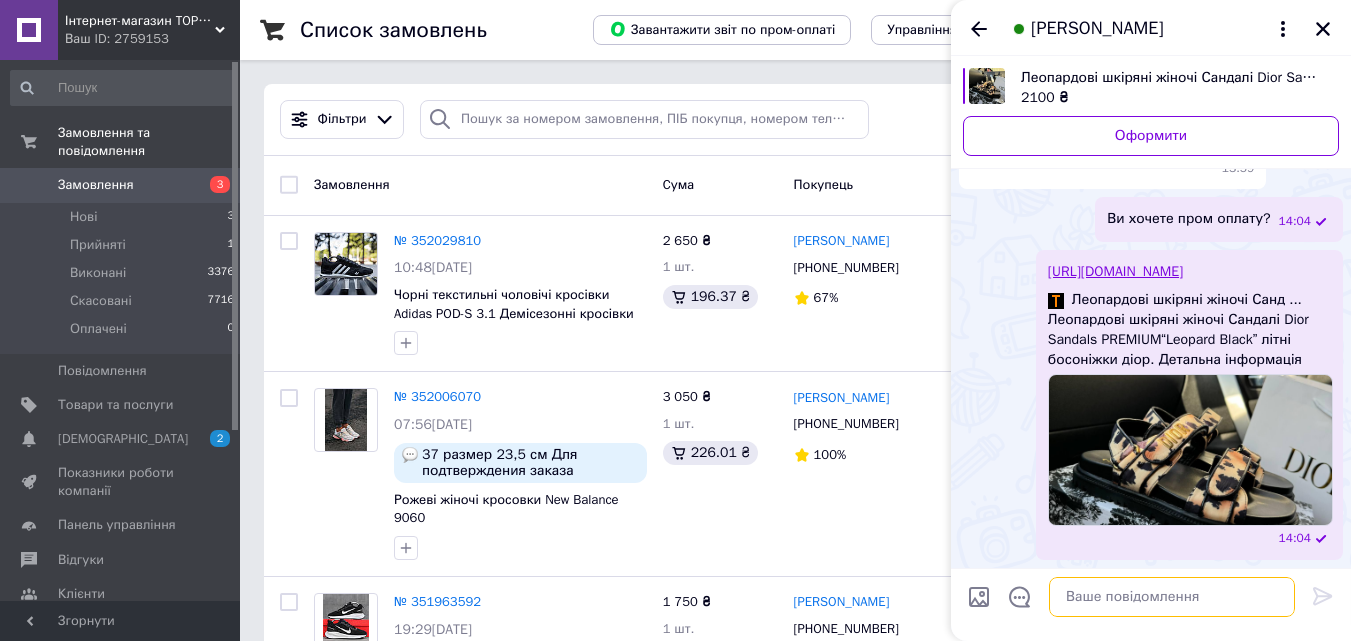 scroll, scrollTop: 982, scrollLeft: 0, axis: vertical 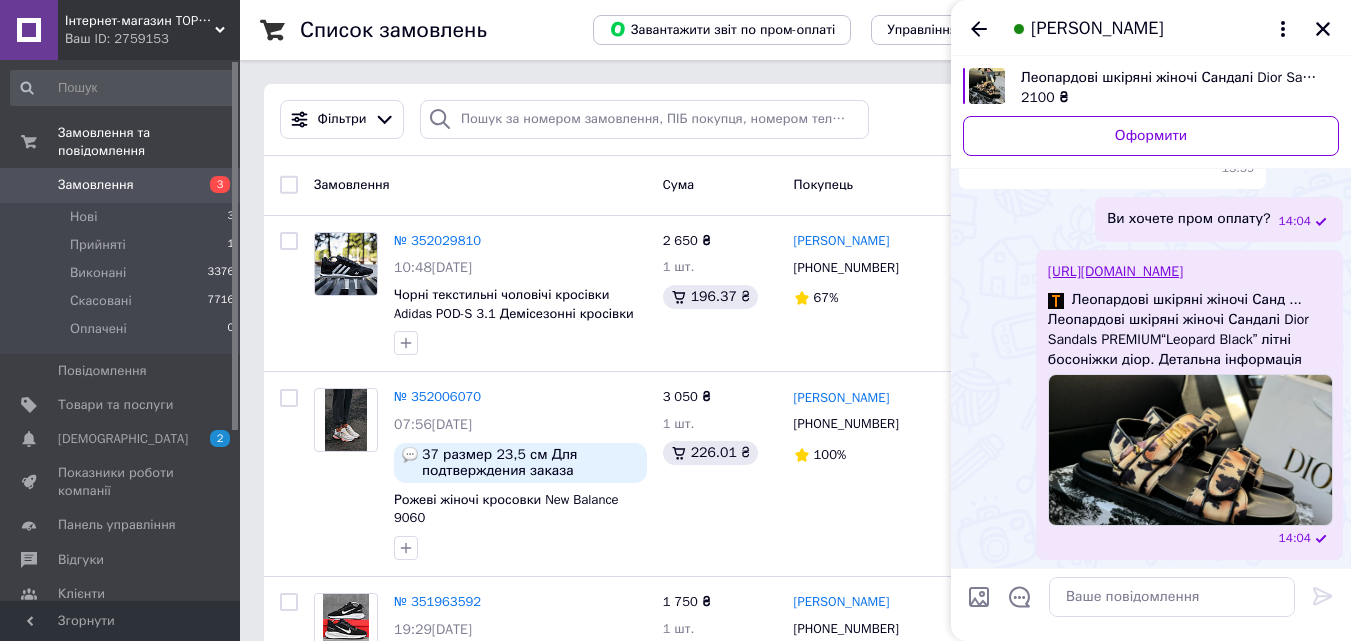 click on "[URL][DOMAIN_NAME]" at bounding box center (1115, 271) 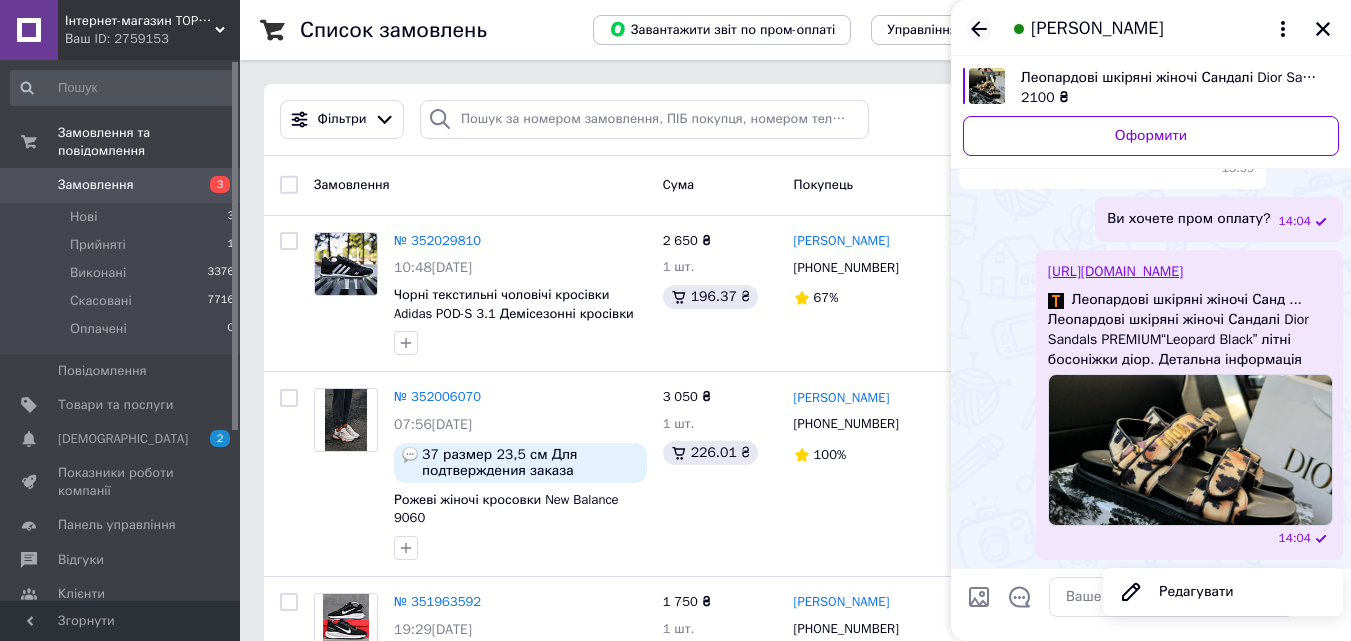 click 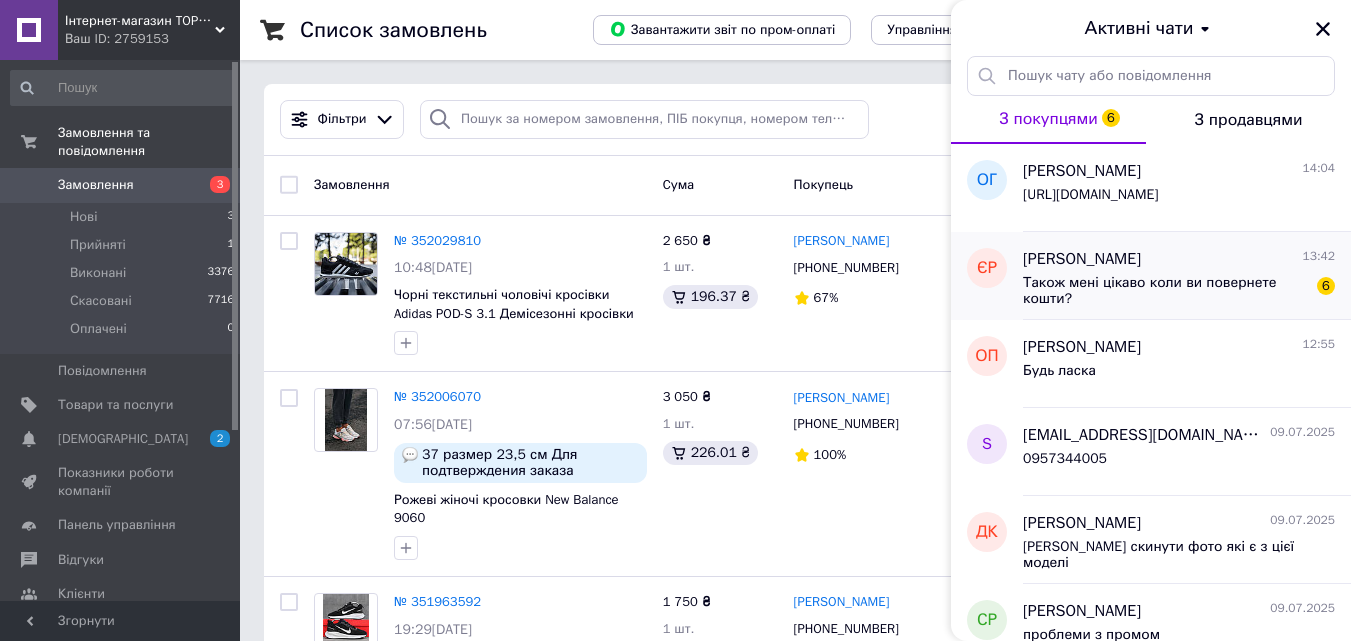click on "[PERSON_NAME]" at bounding box center [1082, 259] 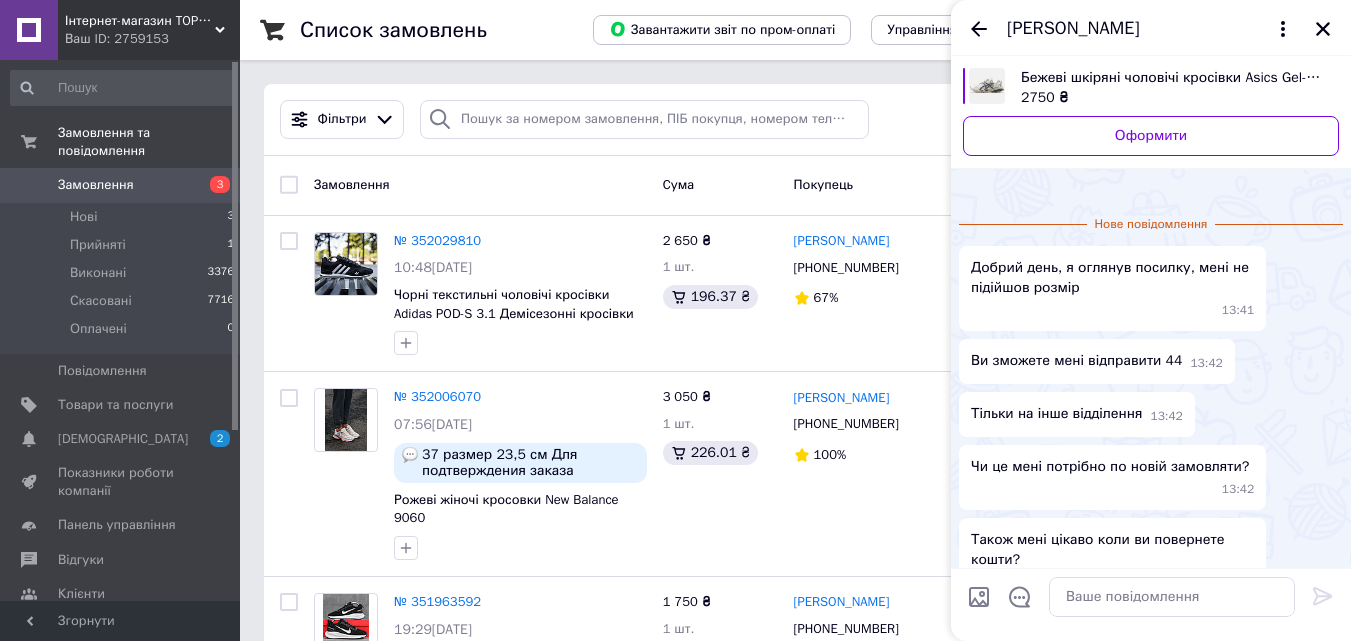 scroll, scrollTop: 1951, scrollLeft: 0, axis: vertical 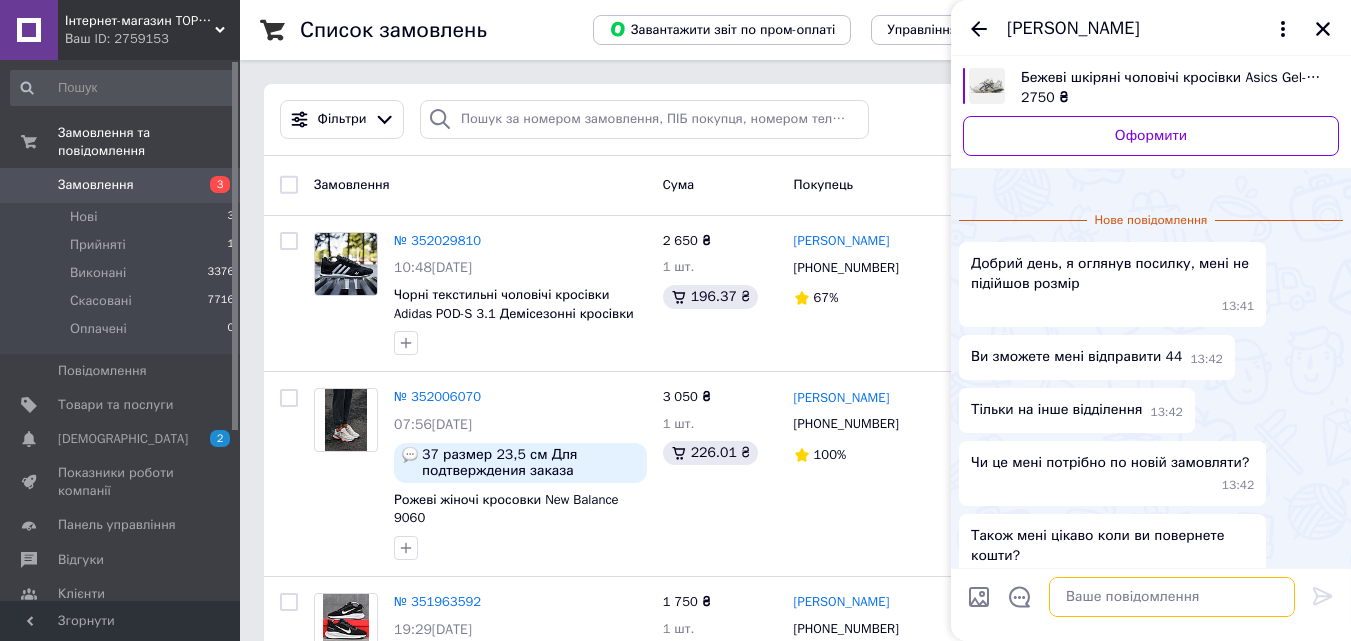 click at bounding box center [1172, 597] 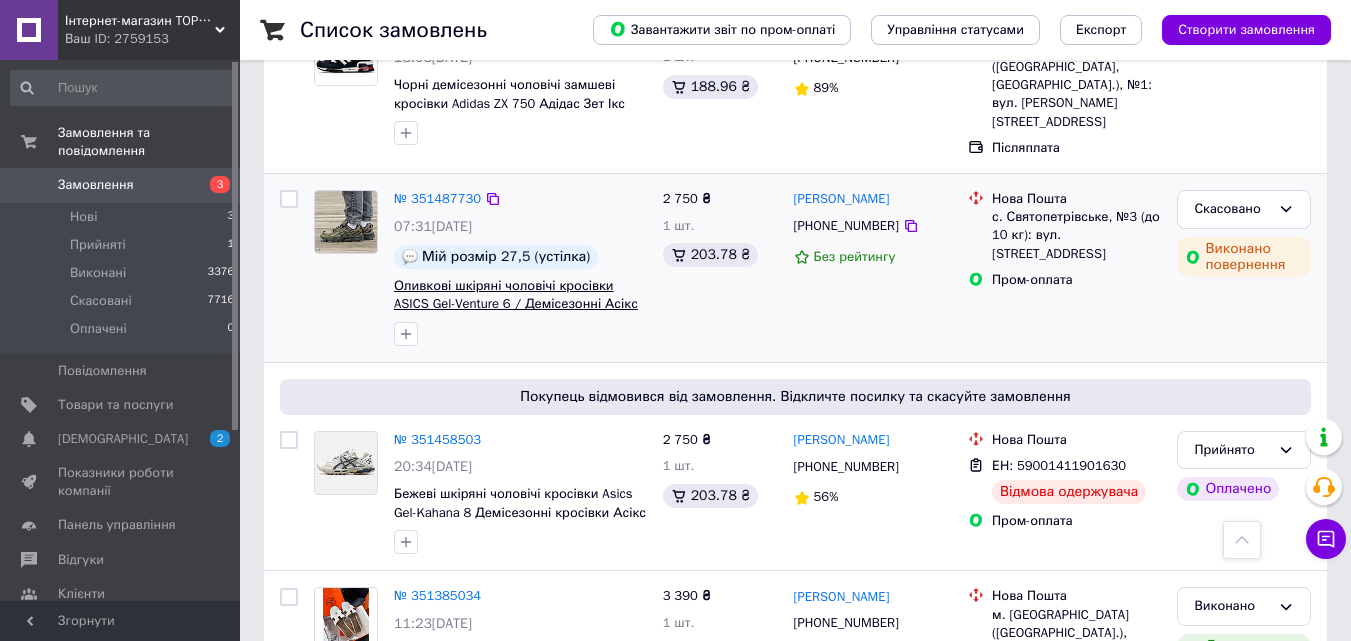 scroll, scrollTop: 800, scrollLeft: 0, axis: vertical 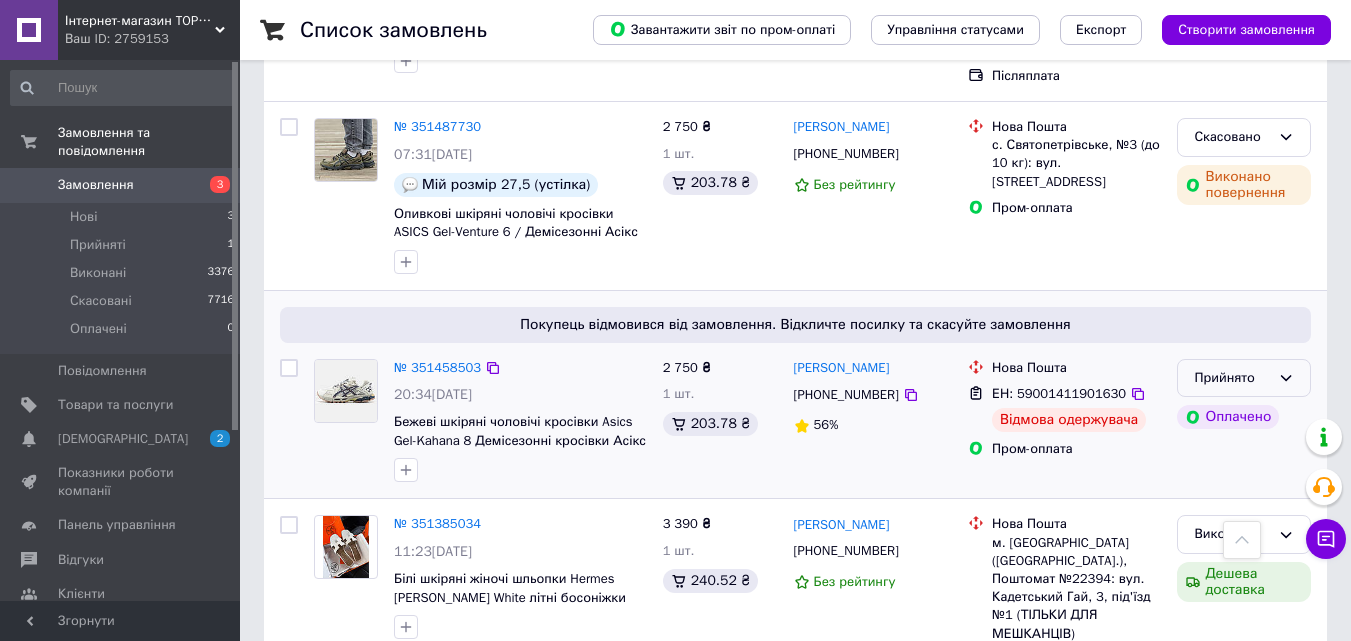 click on "Прийнято" at bounding box center (1232, 378) 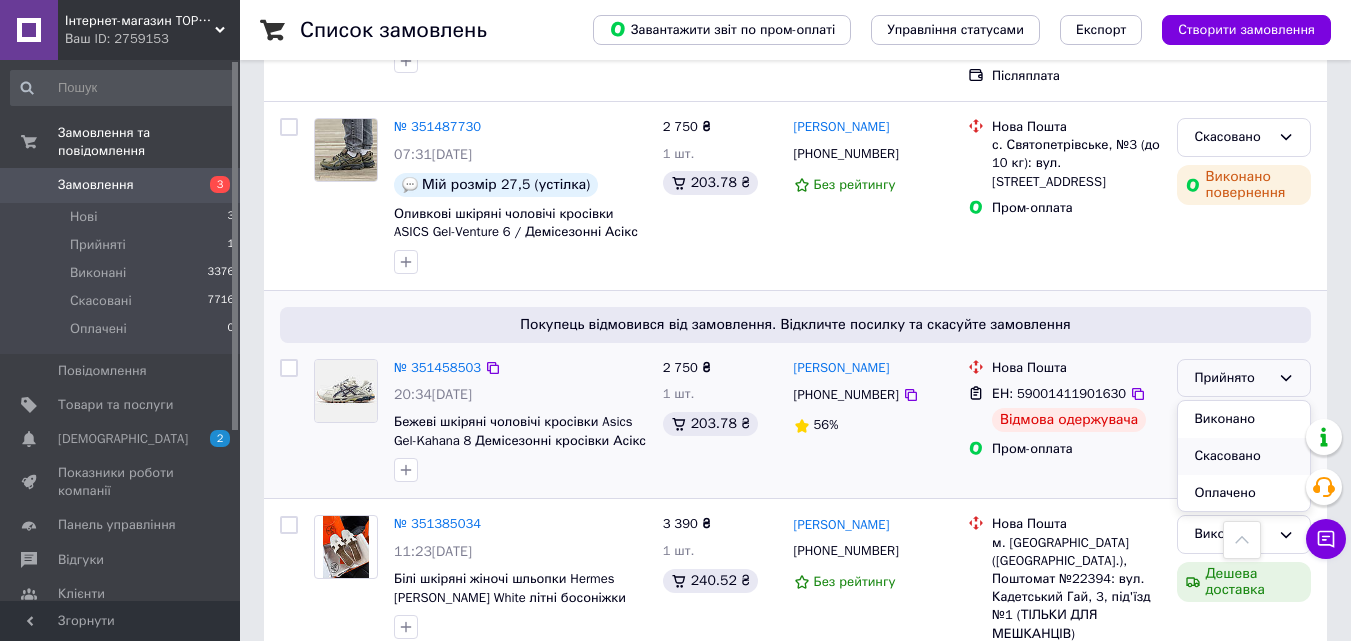 click on "Скасовано" at bounding box center (1244, 456) 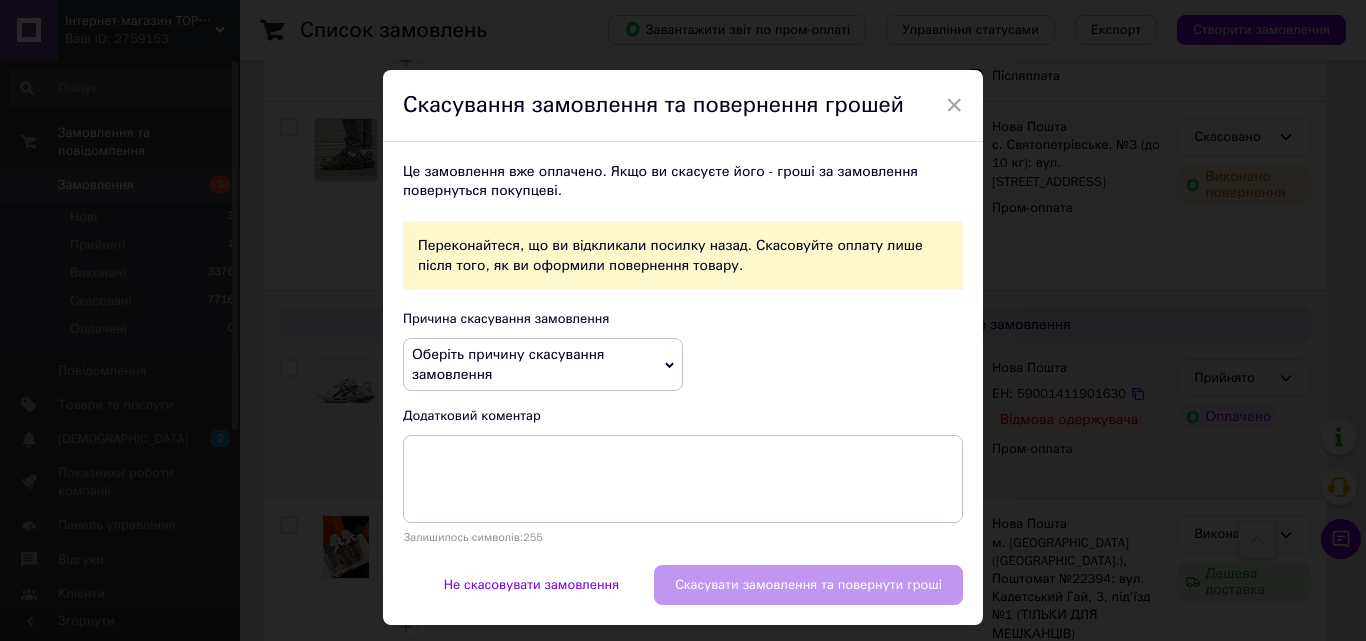 click on "Оберіть причину скасування замовлення" at bounding box center (543, 364) 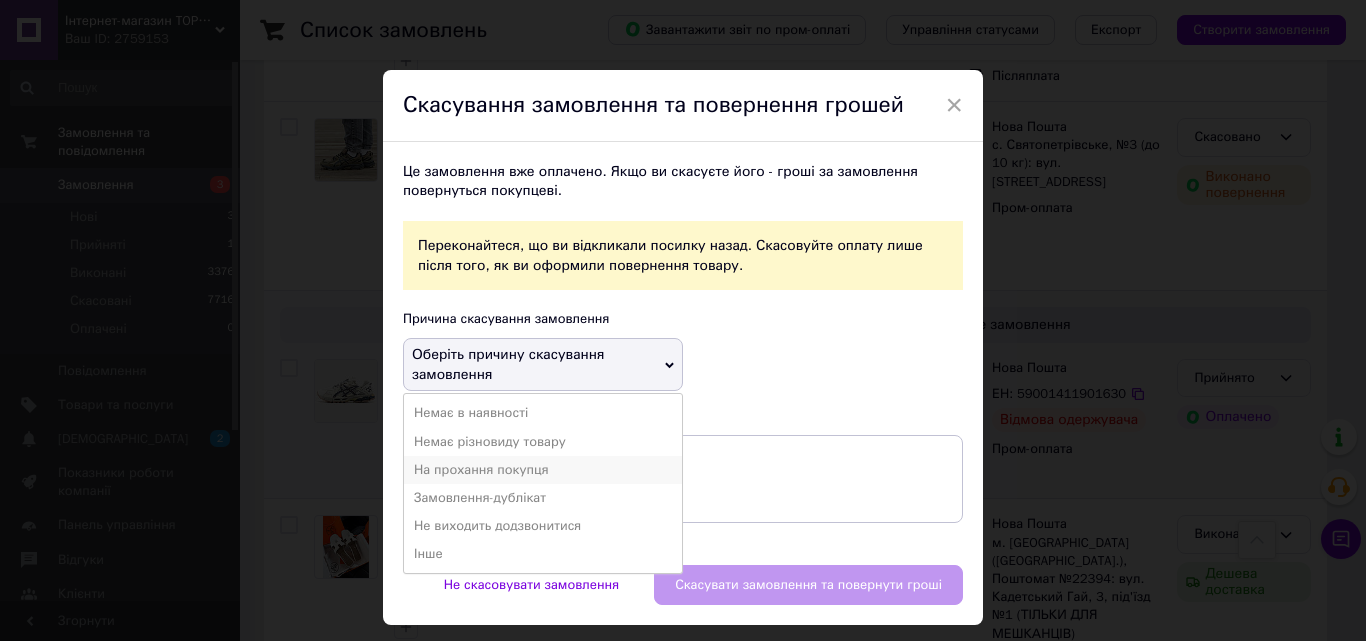 click on "На прохання покупця" at bounding box center (543, 470) 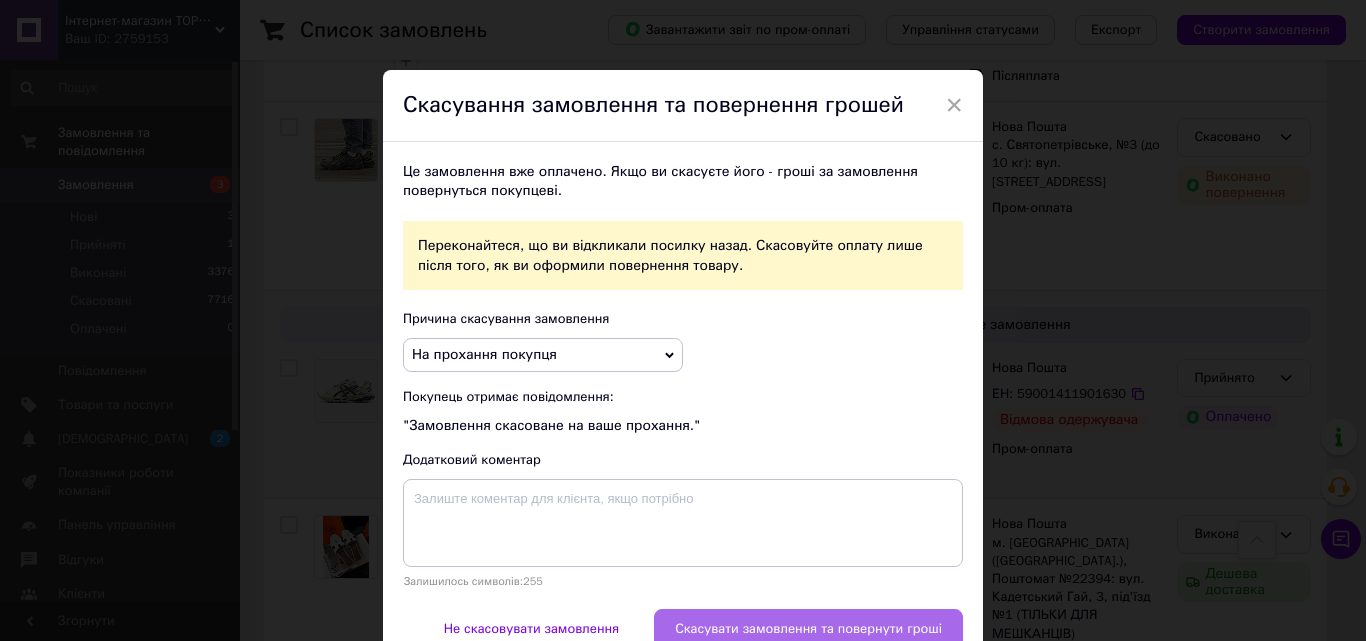click on "Скасувати замовлення та повернути гроші" at bounding box center [808, 629] 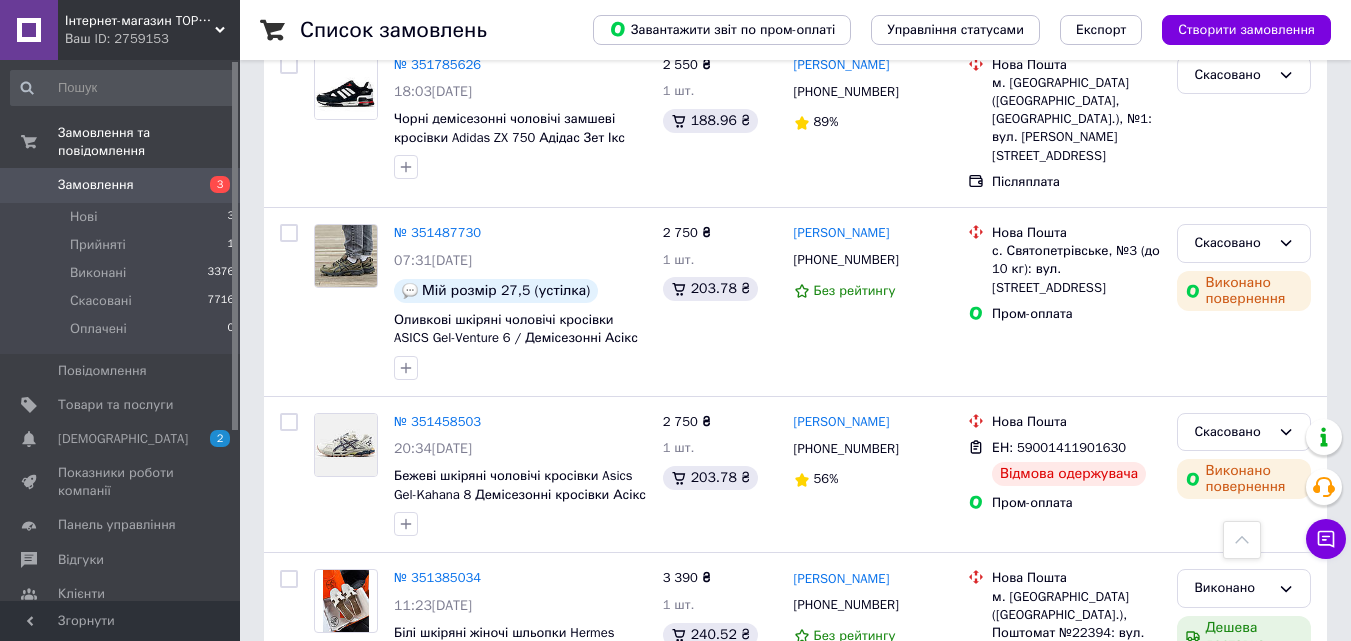 scroll, scrollTop: 700, scrollLeft: 0, axis: vertical 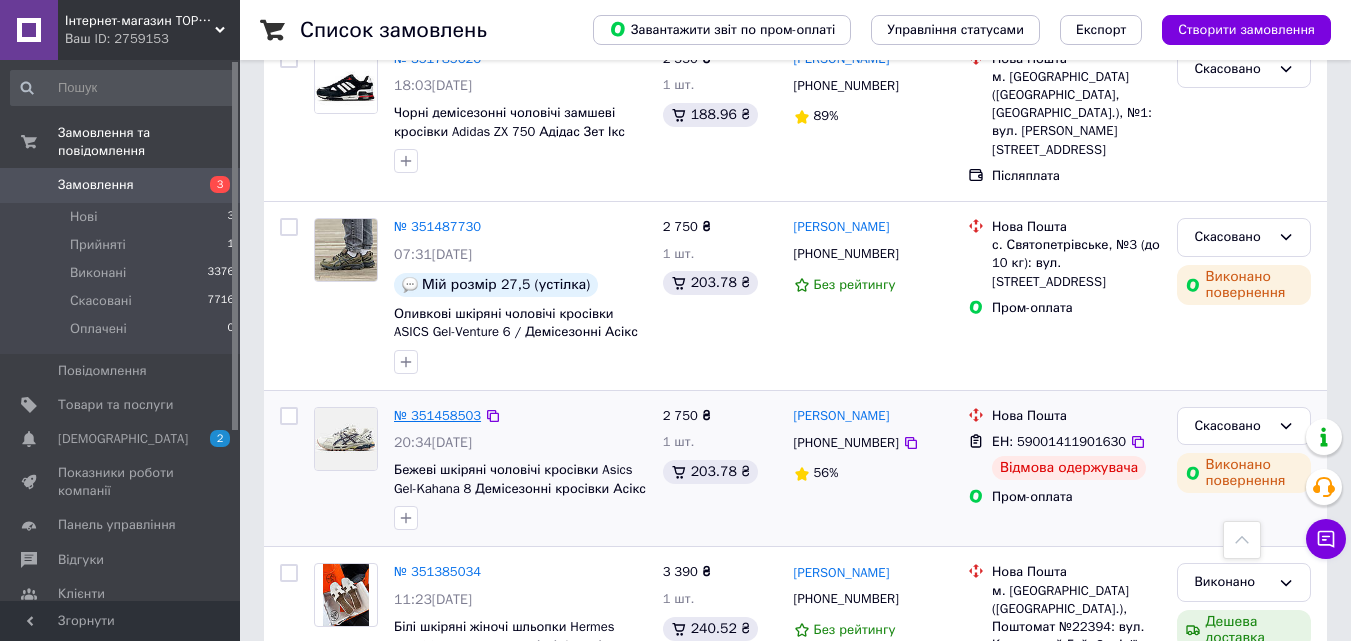 click on "№ 351458503" at bounding box center [437, 415] 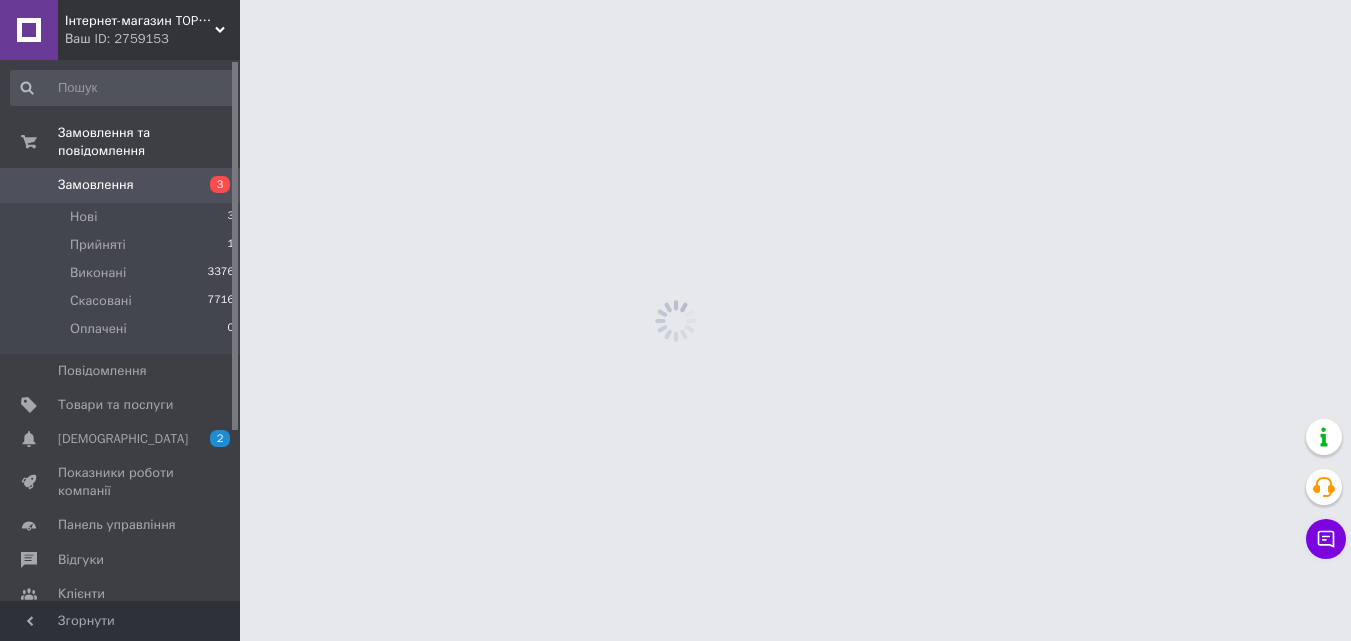 scroll, scrollTop: 0, scrollLeft: 0, axis: both 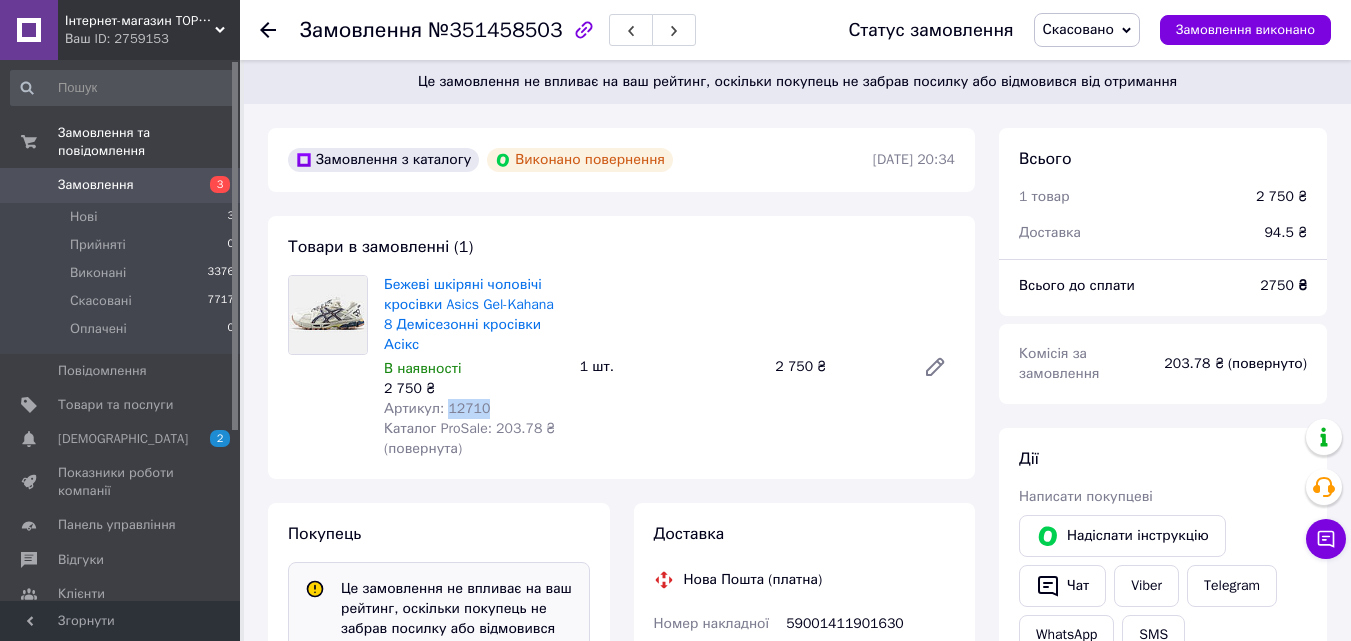 drag, startPoint x: 482, startPoint y: 392, endPoint x: 442, endPoint y: 390, distance: 40.04997 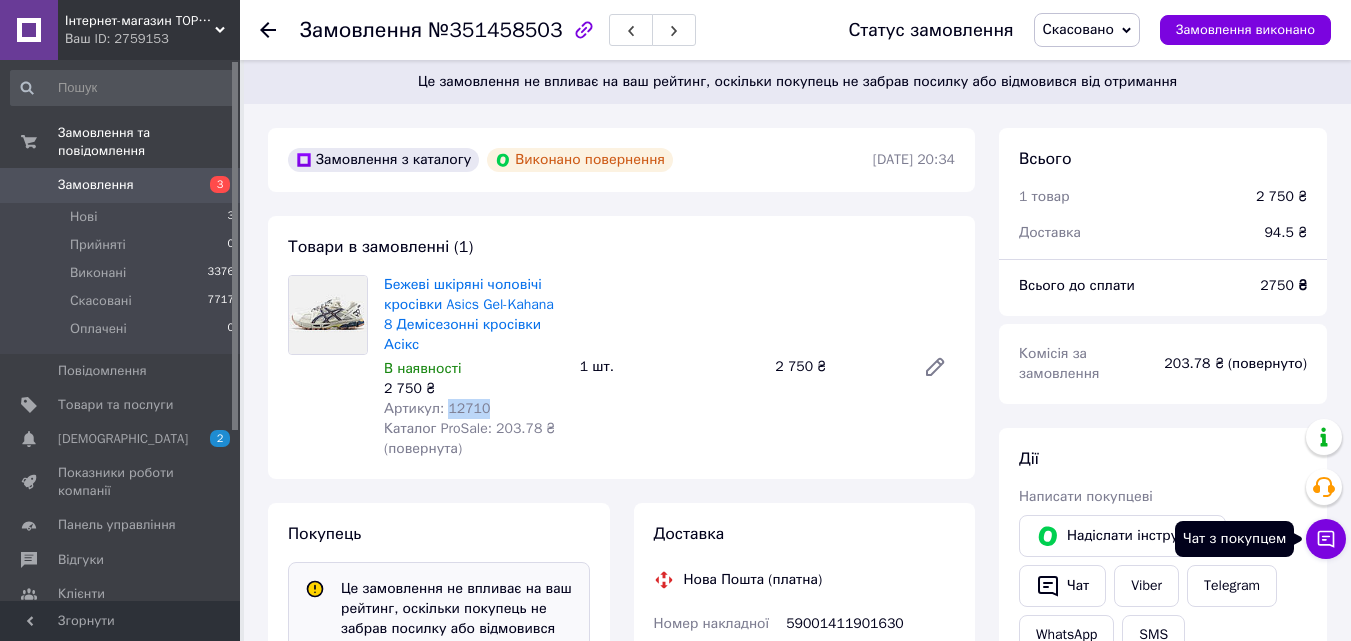 click 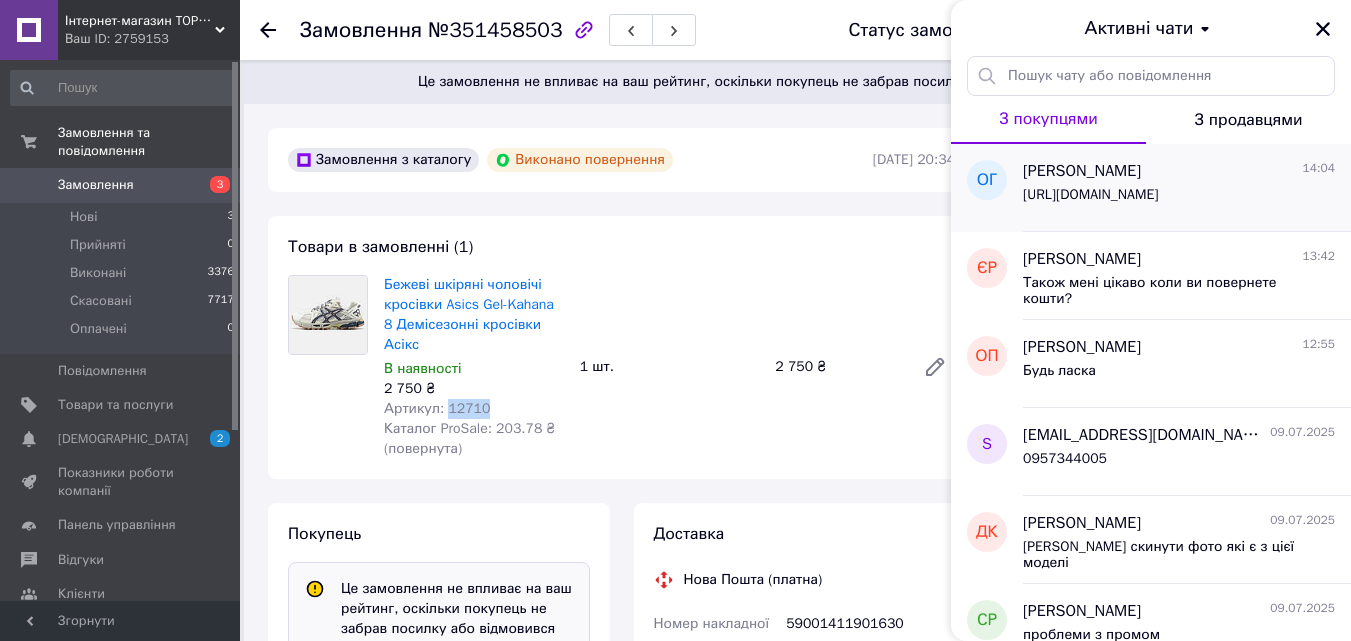 click on "https://topkross.com.ua/ua/p2602816657-leopardovye-kozhanye-zhenskie.html" at bounding box center [1090, 195] 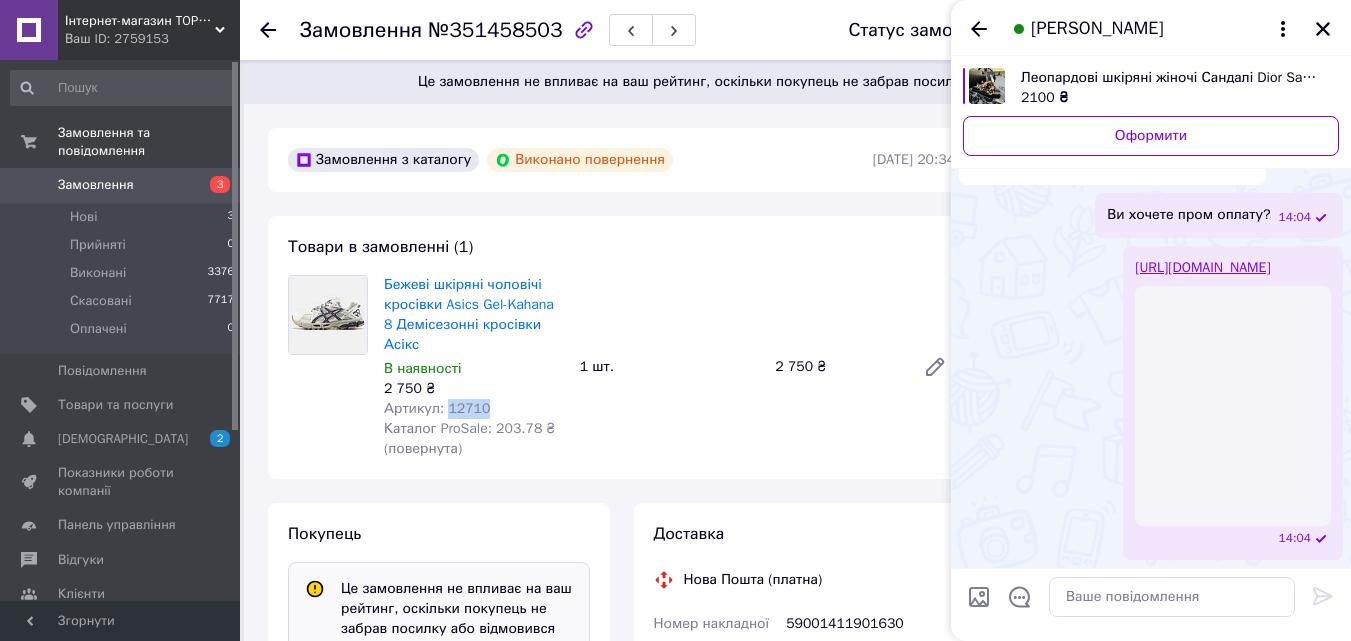 scroll, scrollTop: 982, scrollLeft: 0, axis: vertical 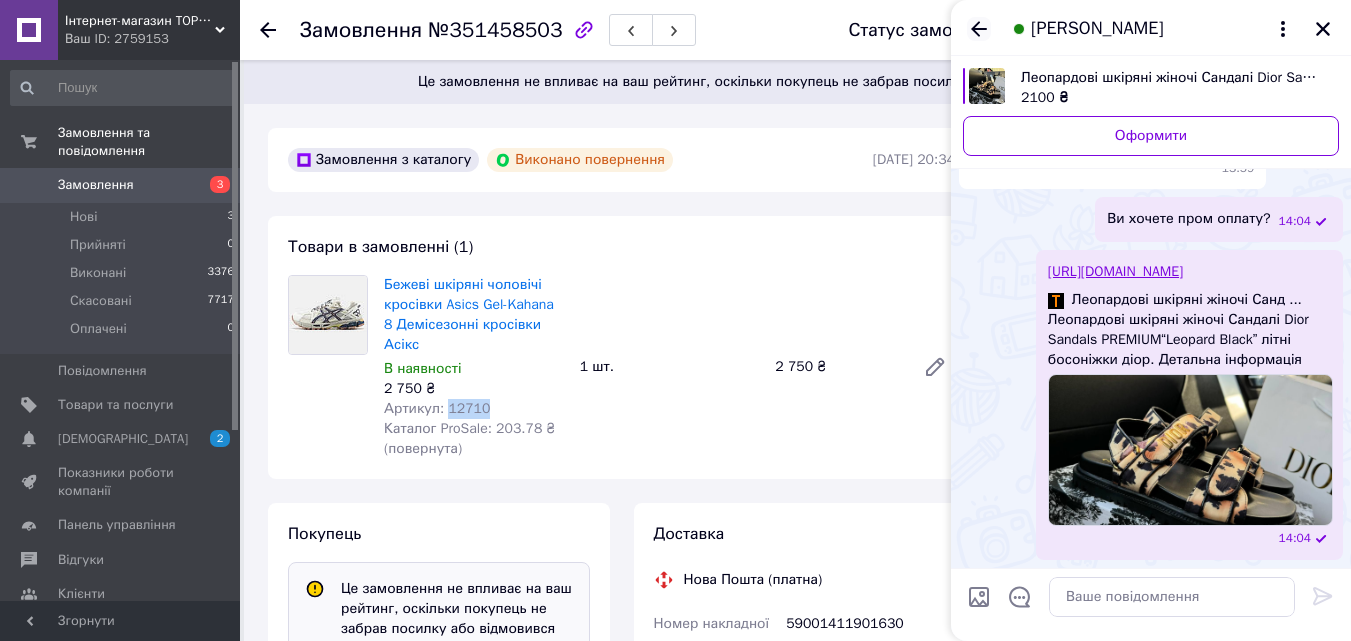 click 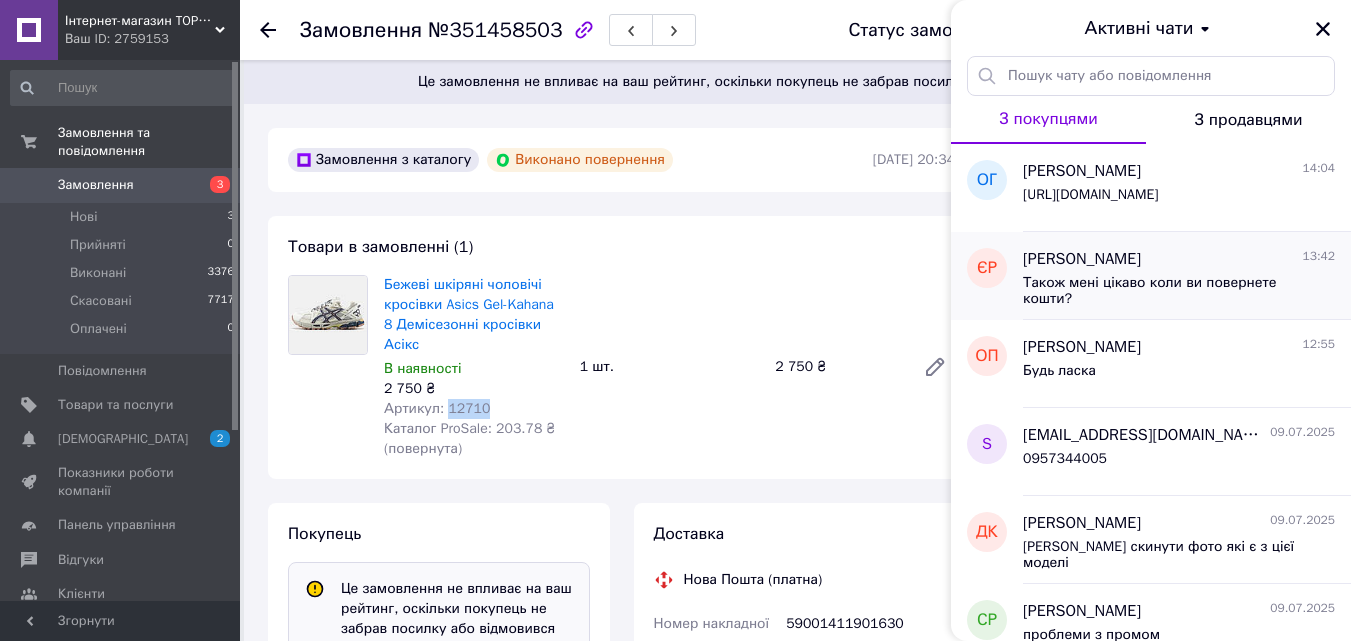click on "Також мені цікаво коли ви повернете кошти?" at bounding box center (1165, 291) 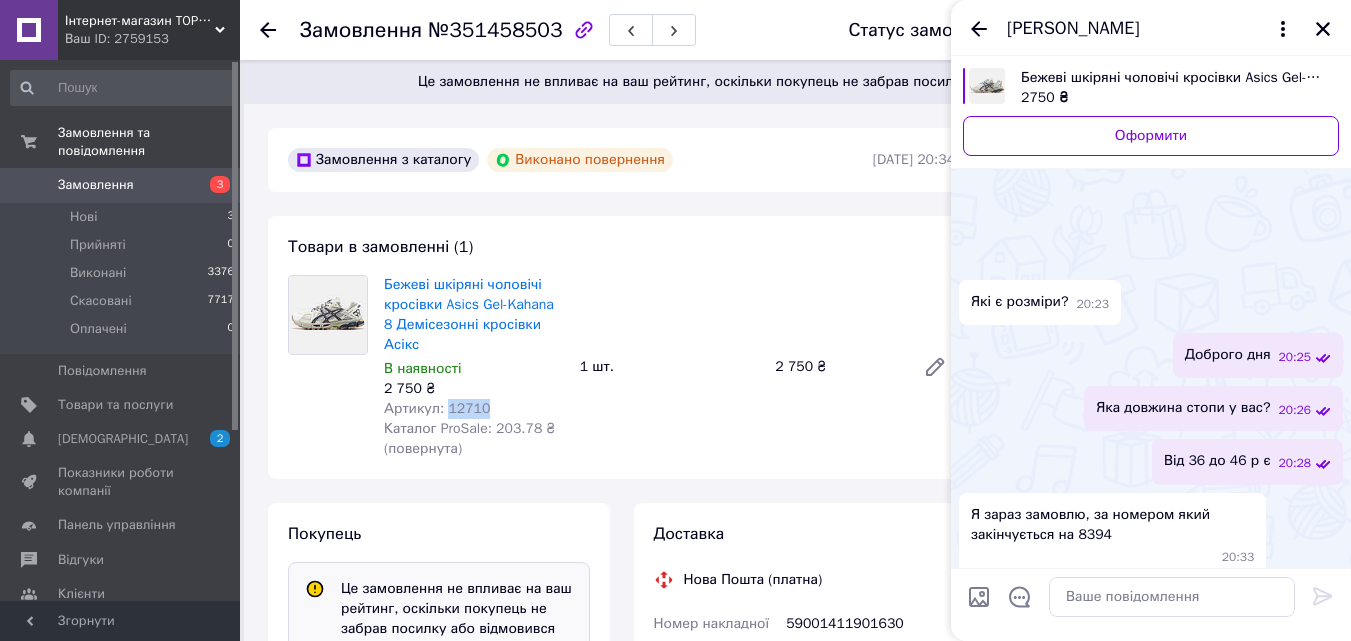 scroll, scrollTop: 2017, scrollLeft: 0, axis: vertical 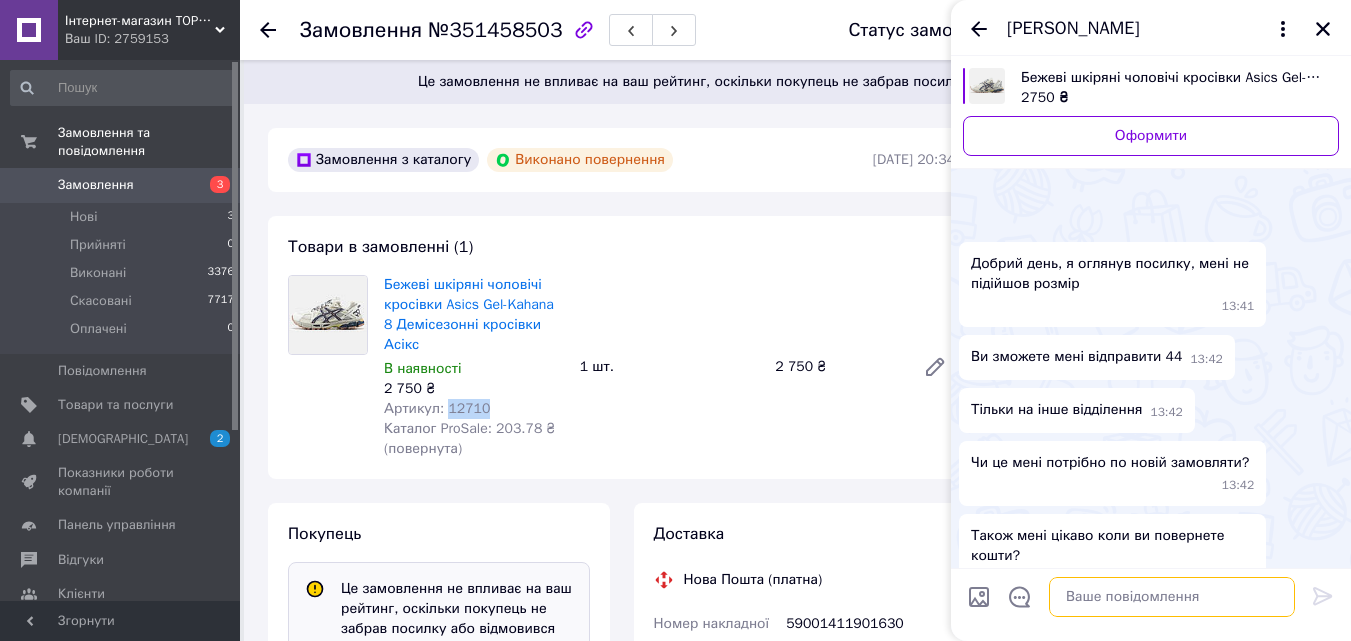 drag, startPoint x: 1138, startPoint y: 602, endPoint x: 1128, endPoint y: 604, distance: 10.198039 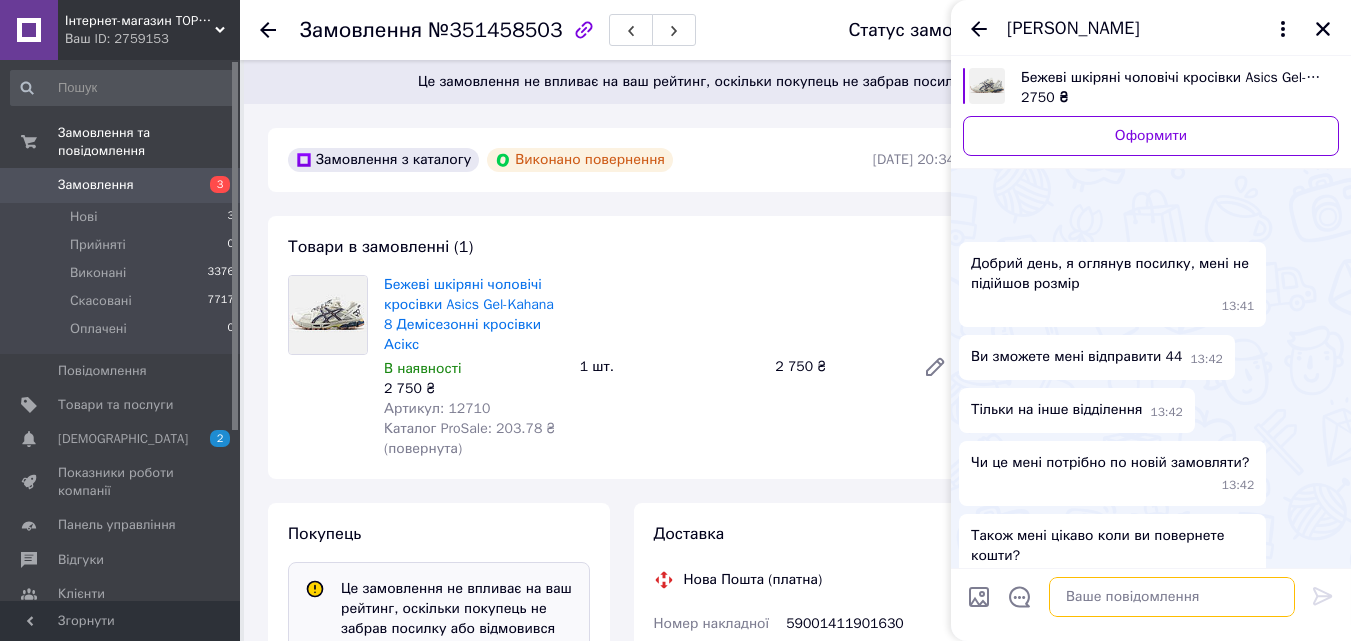 paste on "https://topkross.com.ua/ua/p1886133775-bezhevye-kozhanye-muzhskie.html" 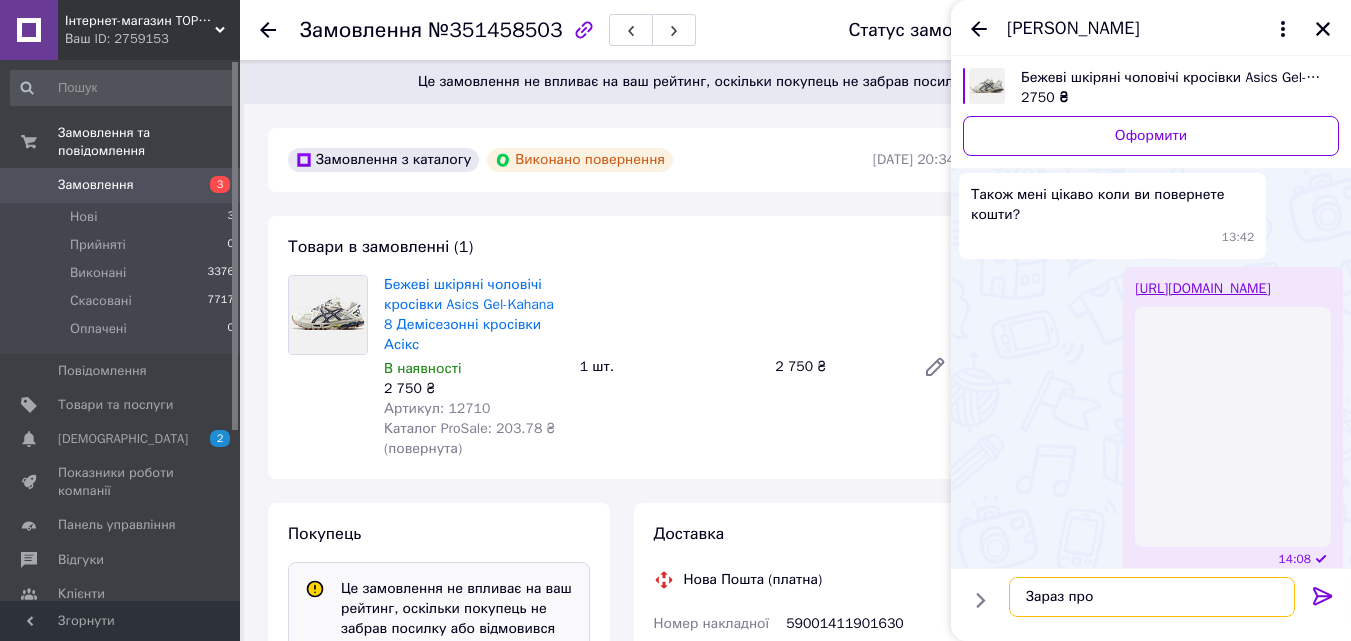 scroll, scrollTop: 2252, scrollLeft: 0, axis: vertical 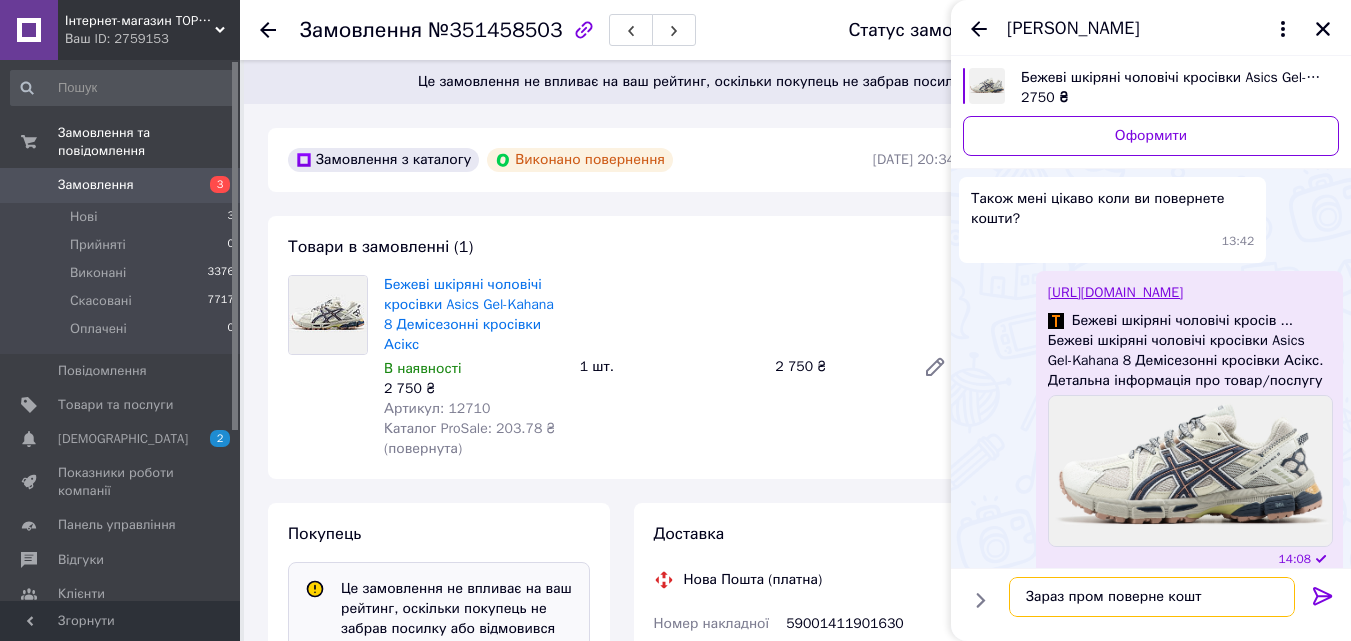 type on "Зараз пром поверне кошти" 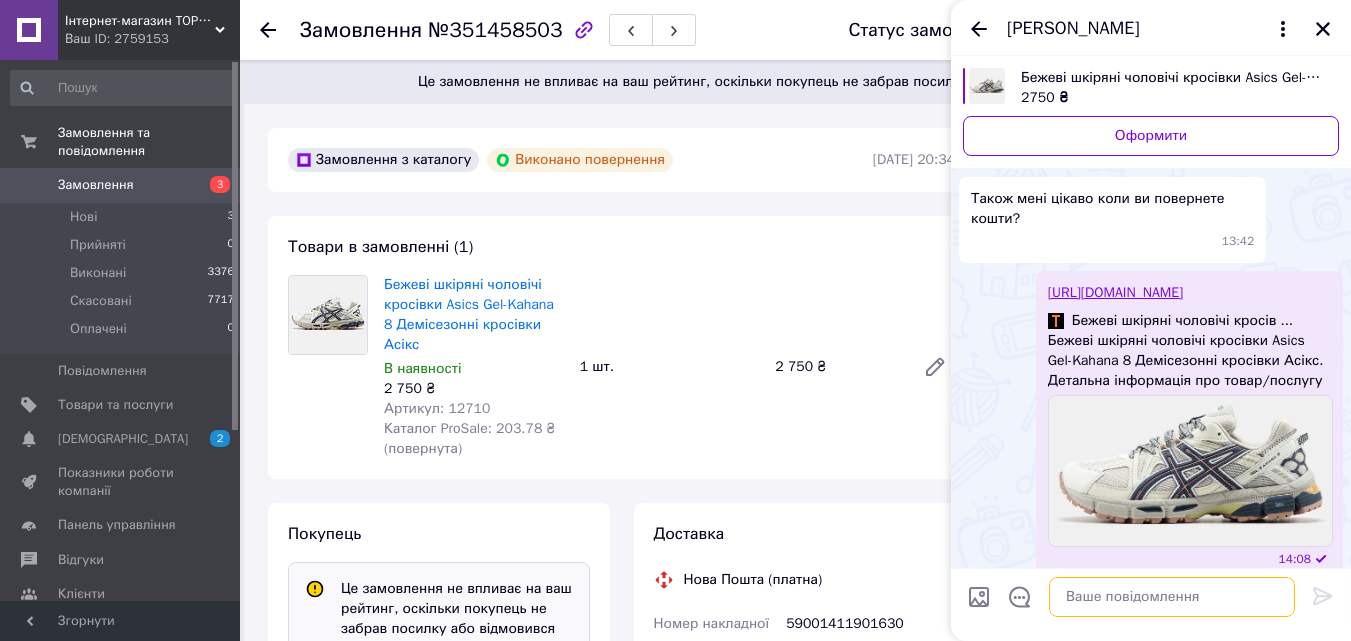 scroll, scrollTop: 2305, scrollLeft: 0, axis: vertical 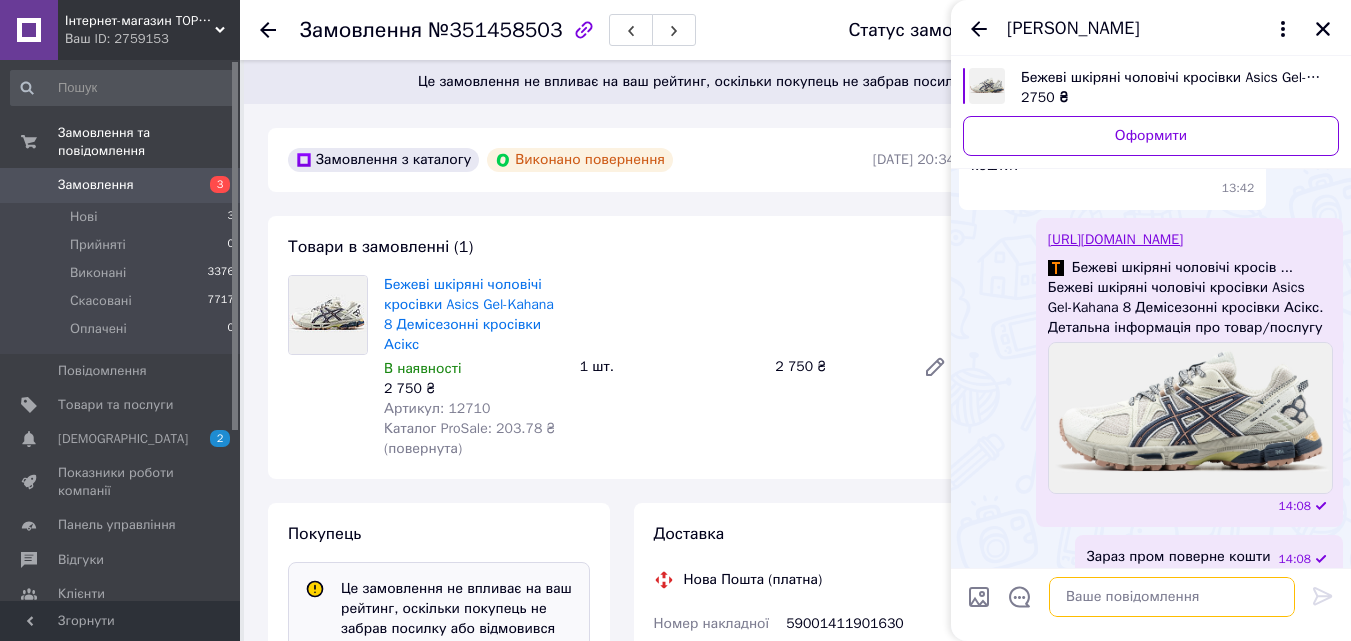 type on "з" 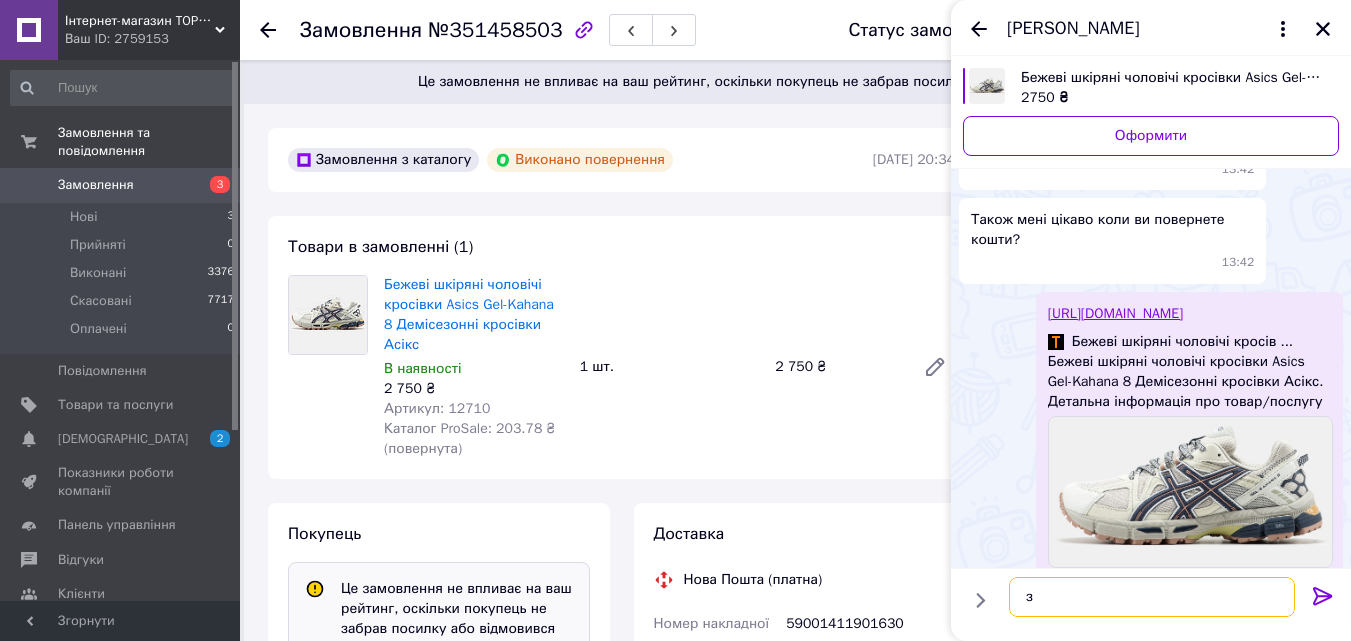 scroll, scrollTop: 2305, scrollLeft: 0, axis: vertical 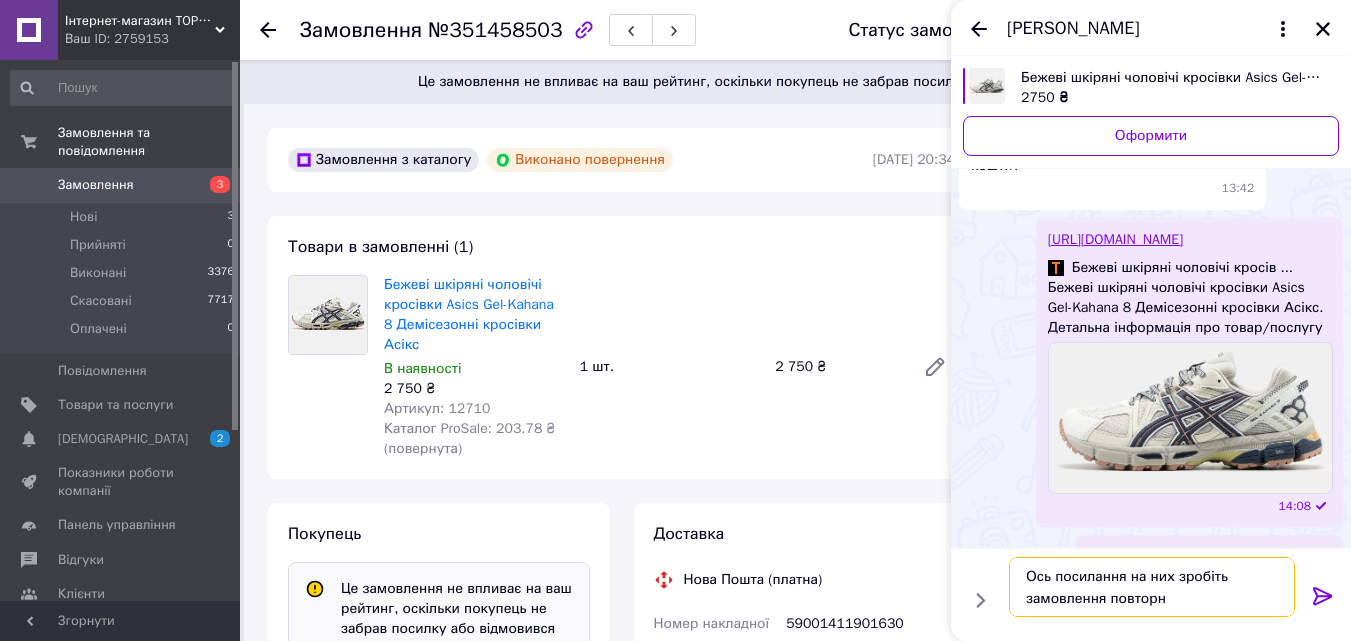 type on "Ось посилання на них зробіть замовлення повторно" 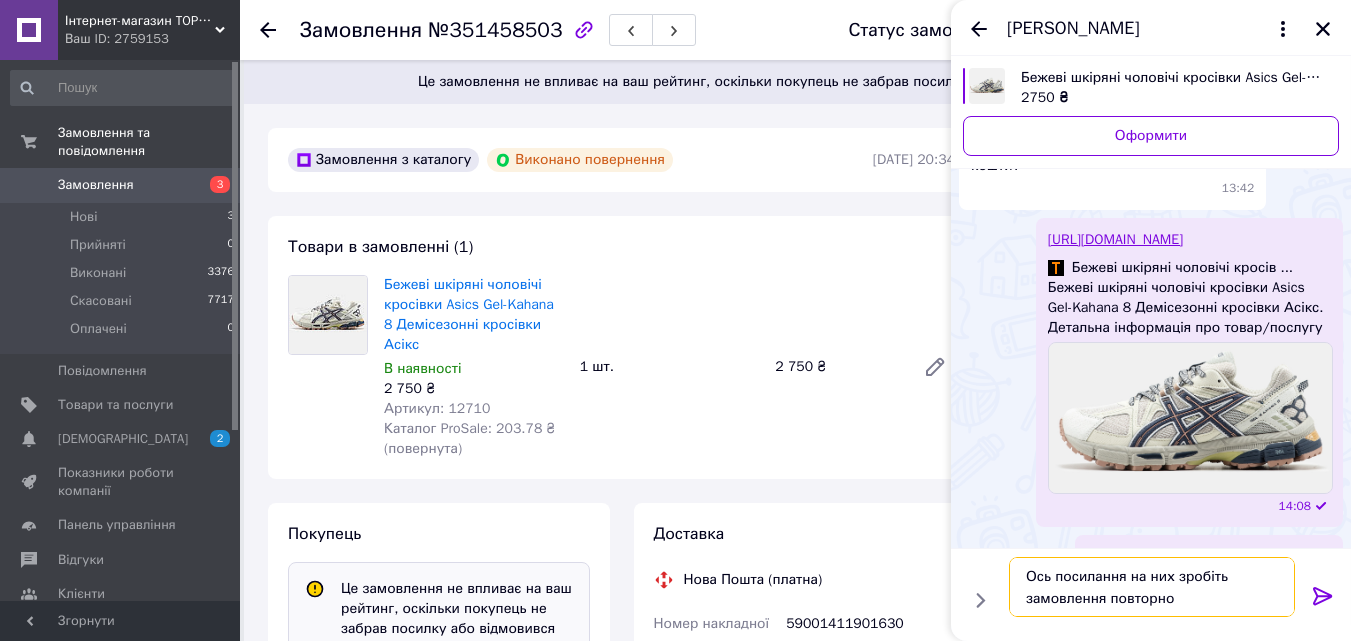type 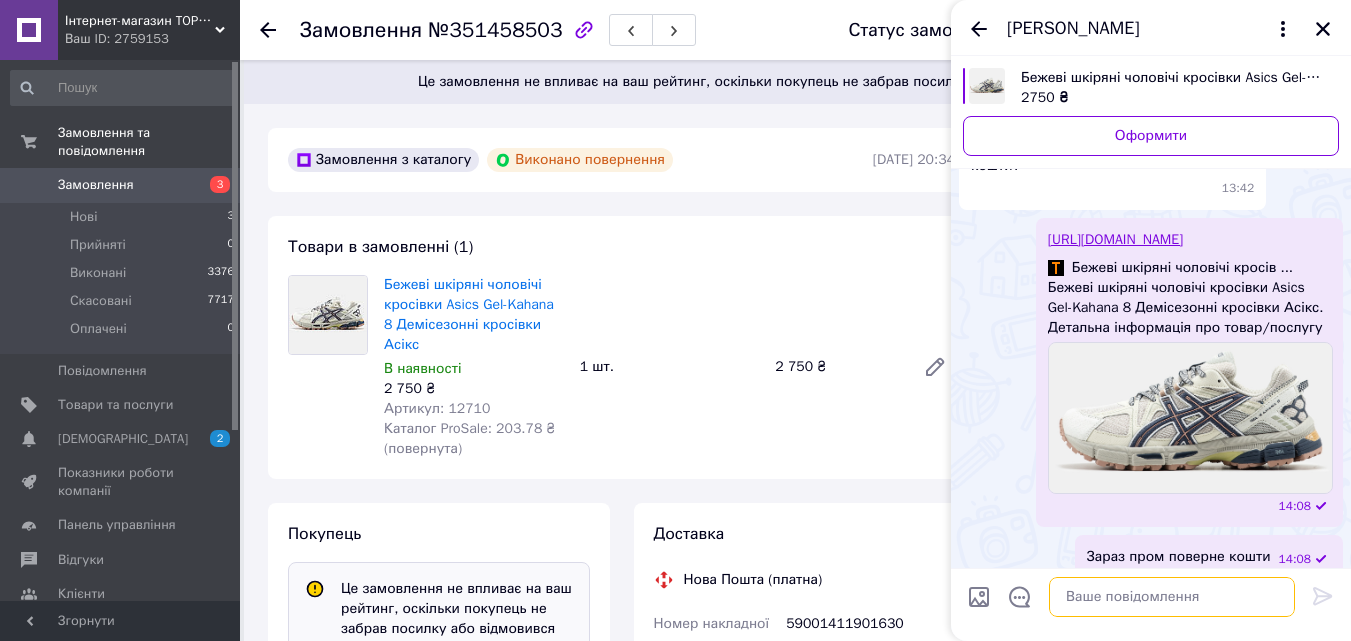 scroll, scrollTop: 2398, scrollLeft: 0, axis: vertical 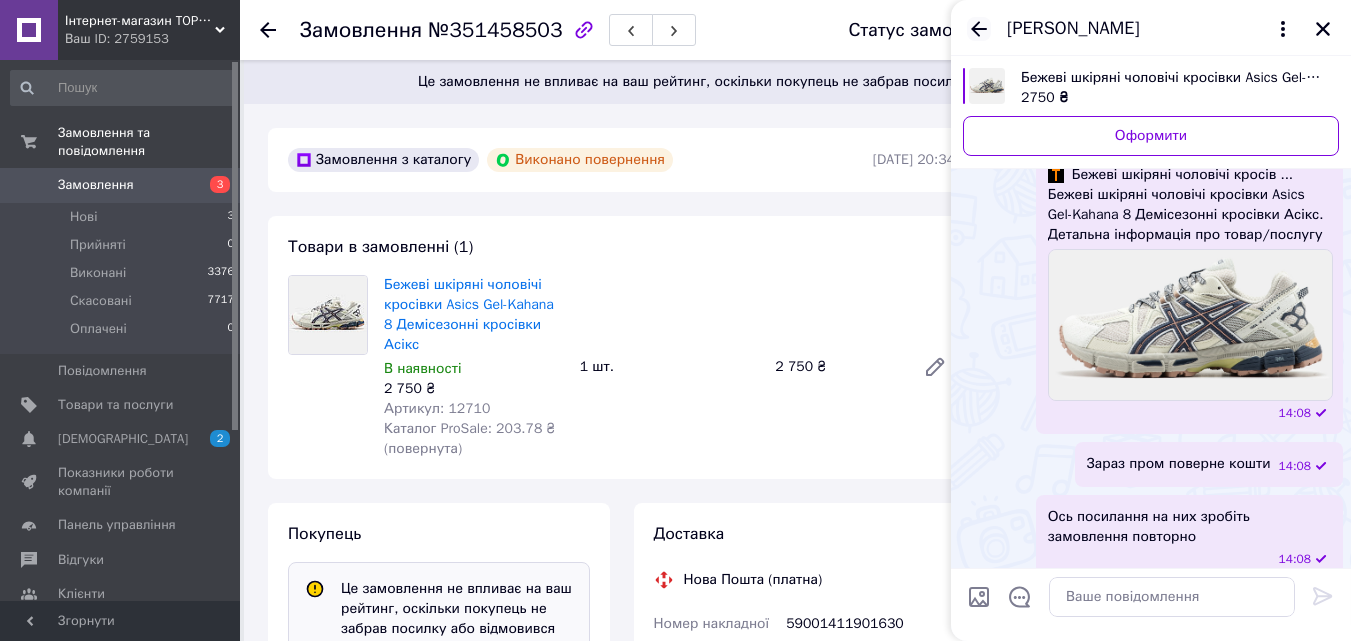 click 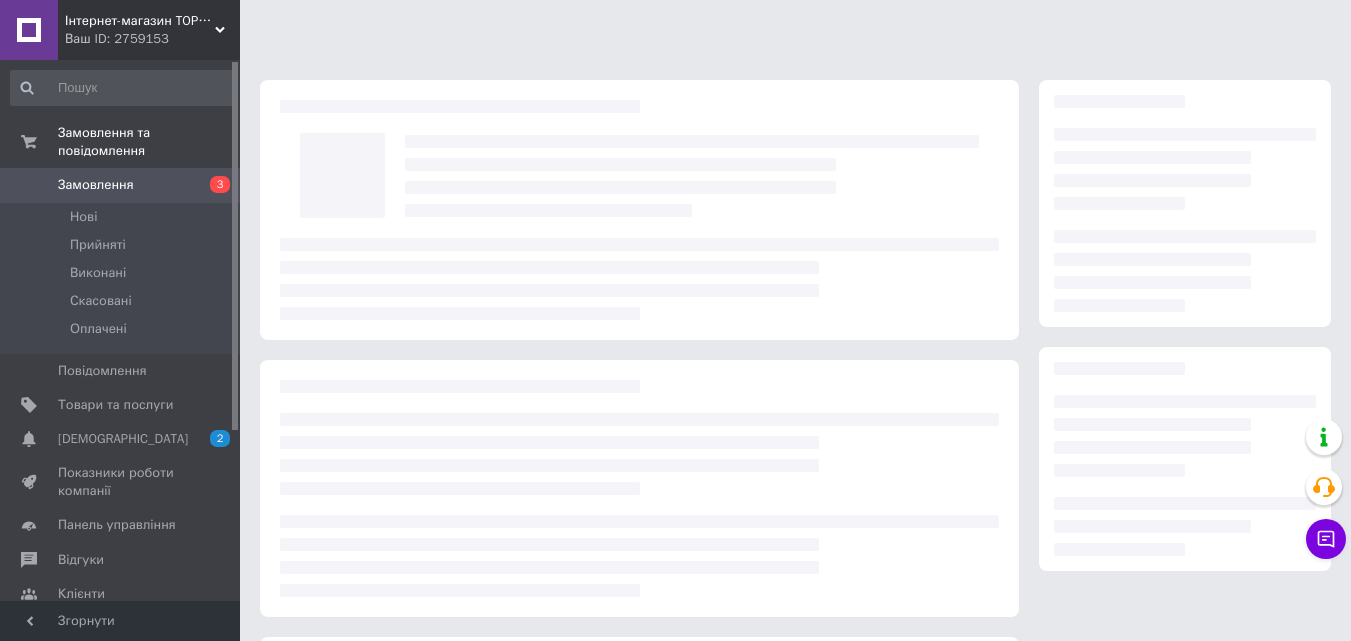 scroll, scrollTop: 0, scrollLeft: 0, axis: both 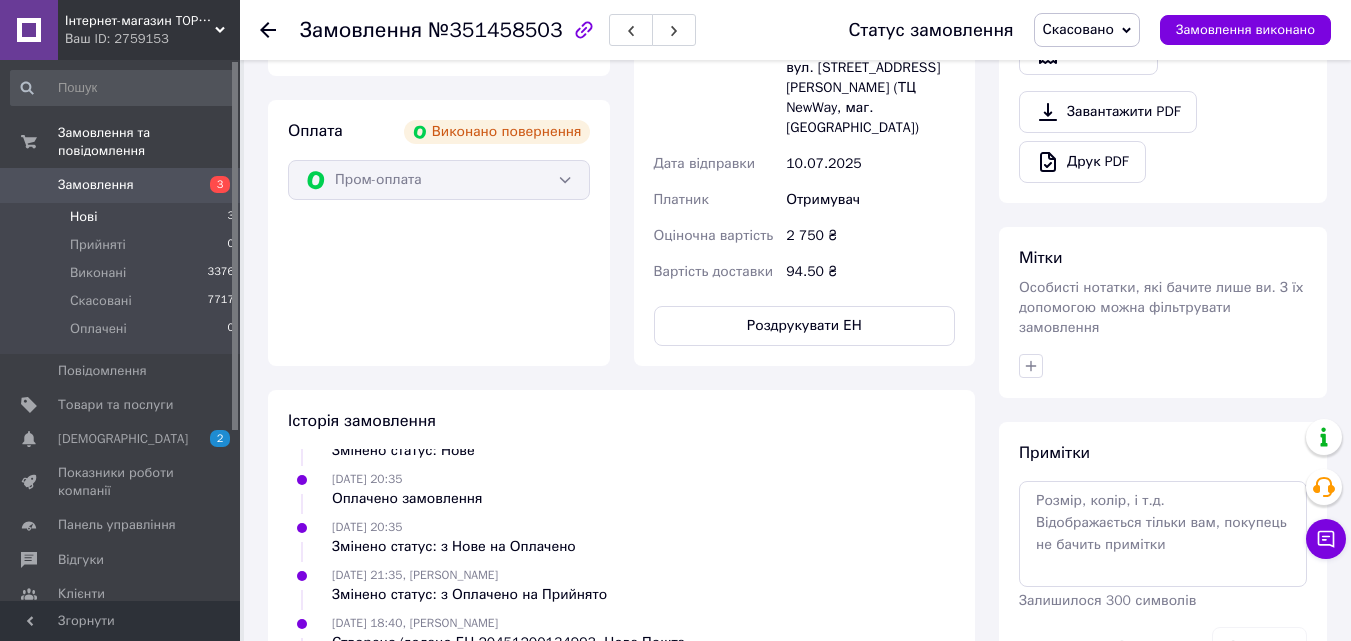 click on "Нові 3" at bounding box center [123, 217] 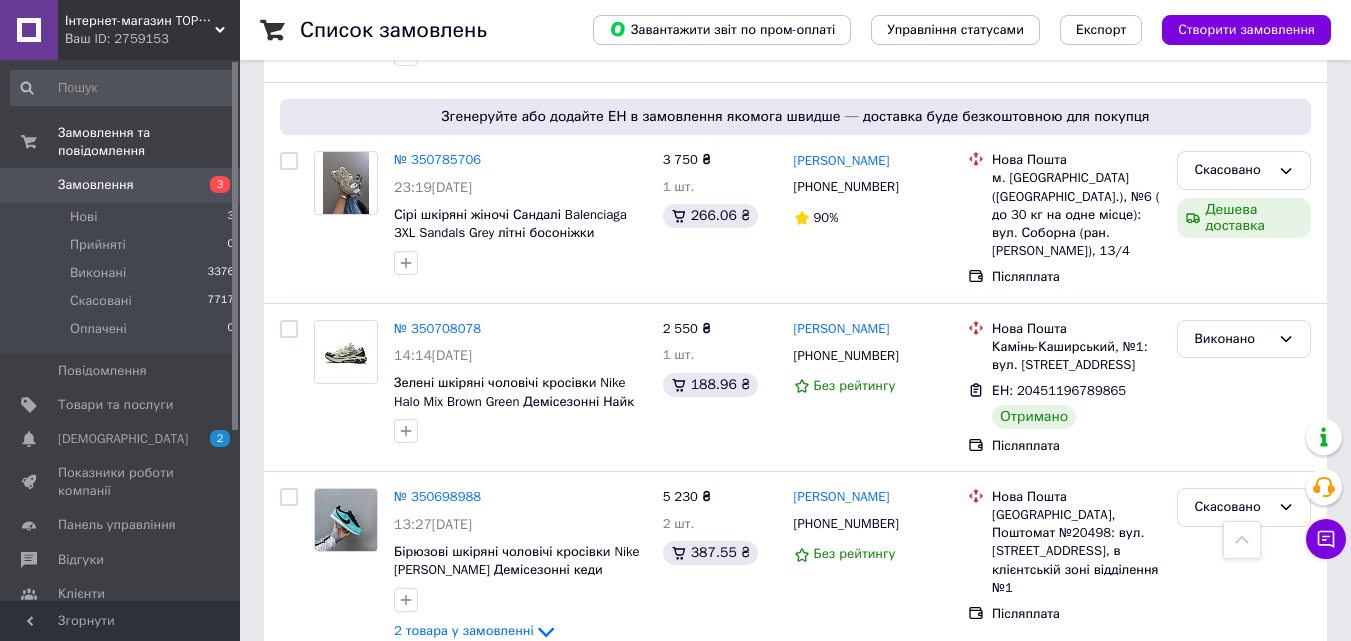 scroll, scrollTop: 1600, scrollLeft: 0, axis: vertical 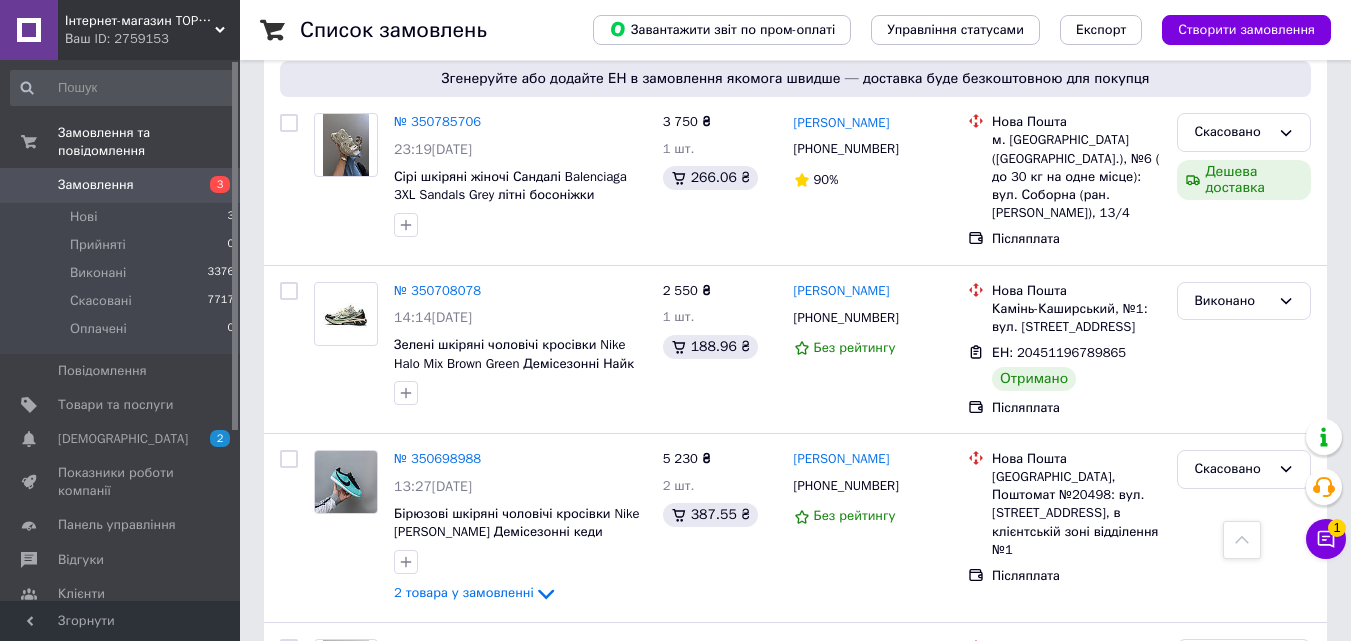 click 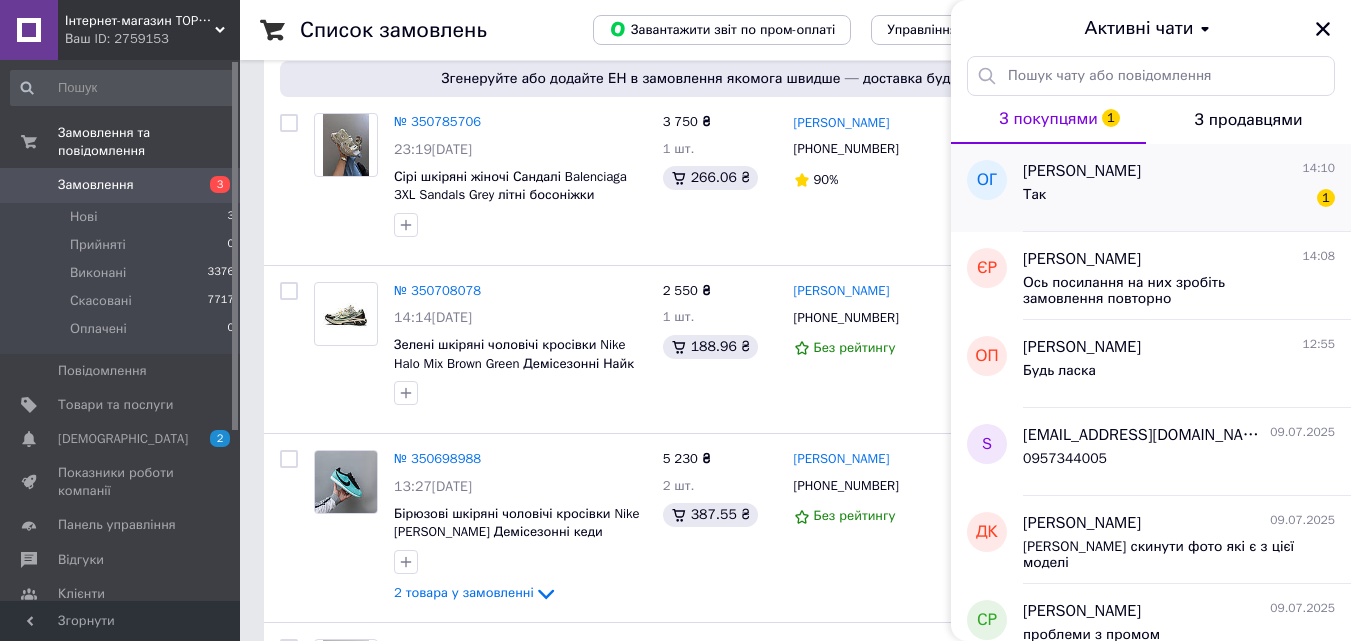 click on "Так 1" at bounding box center [1179, 199] 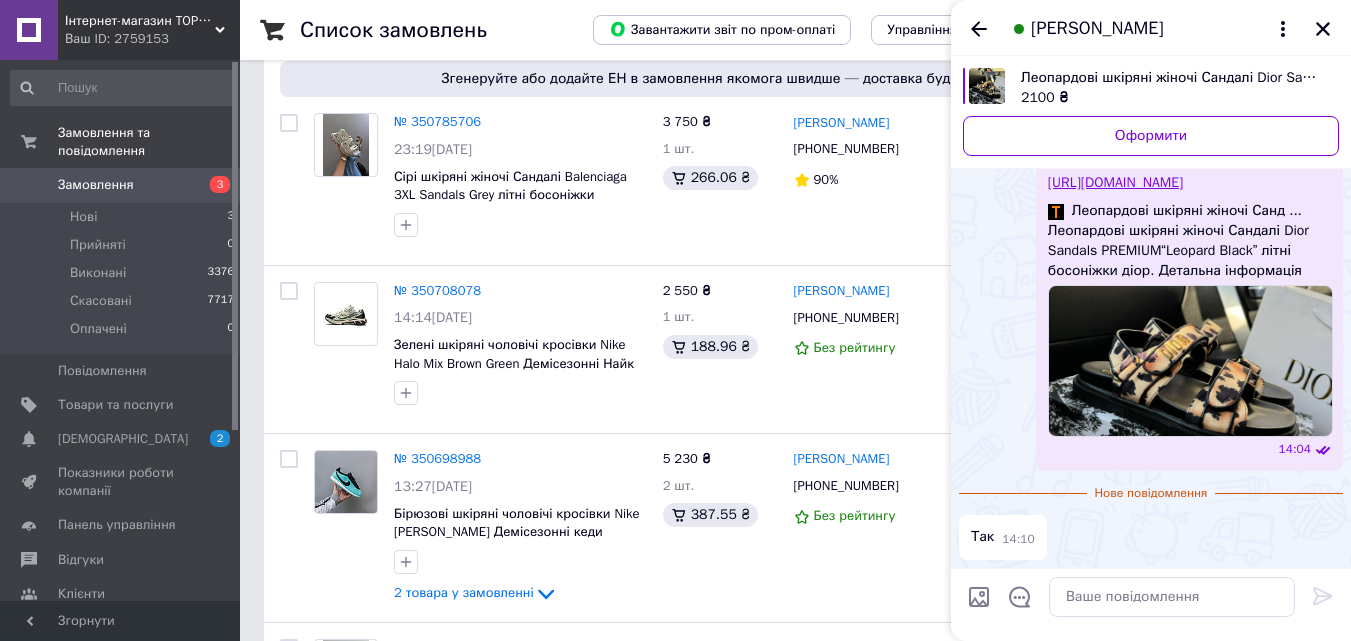 scroll, scrollTop: 1071, scrollLeft: 0, axis: vertical 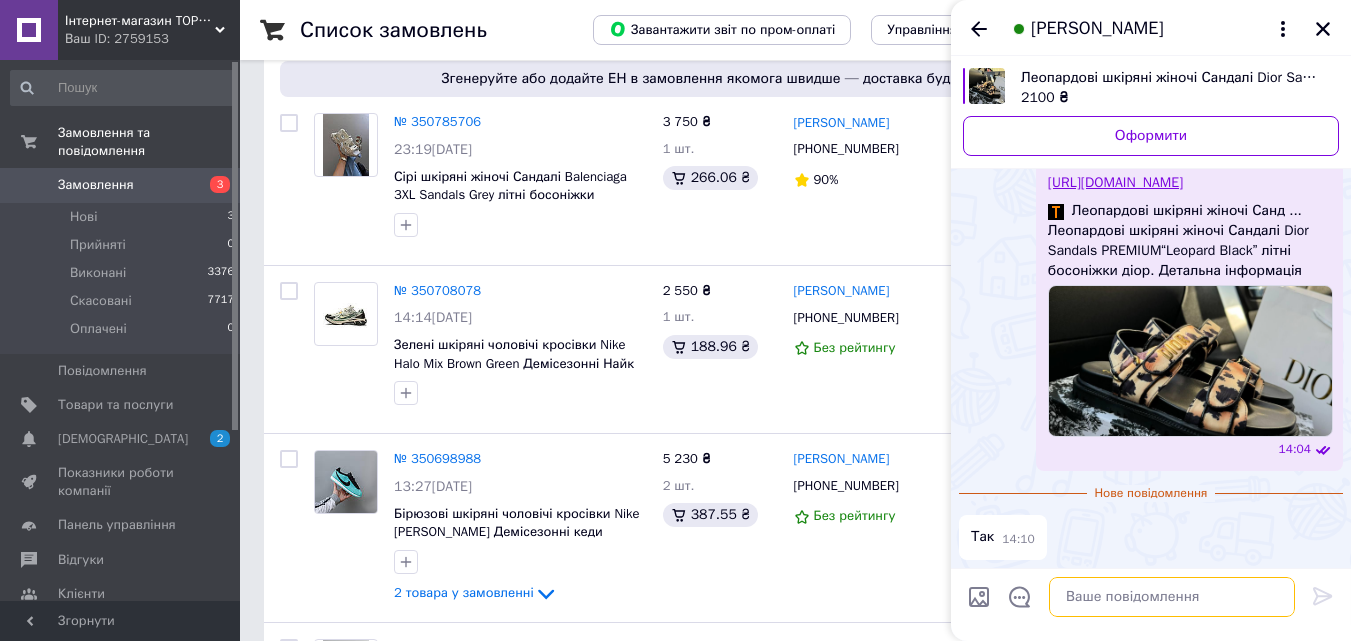 click at bounding box center (1172, 597) 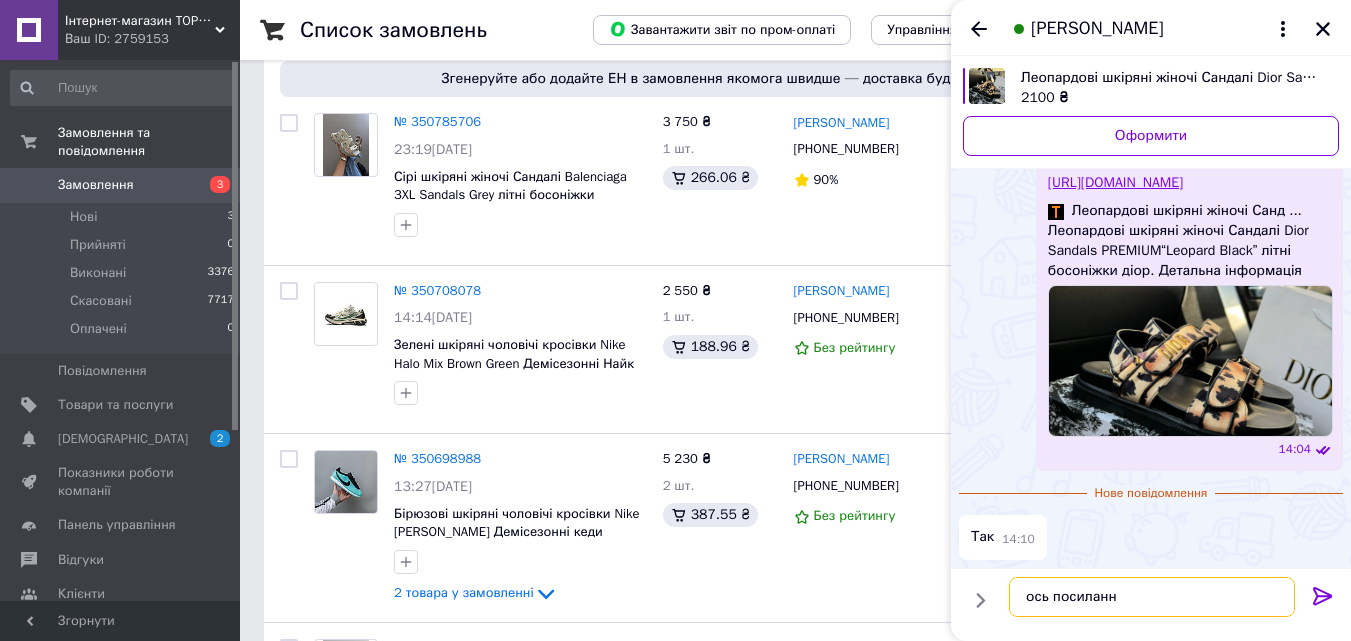type on "ось посилання" 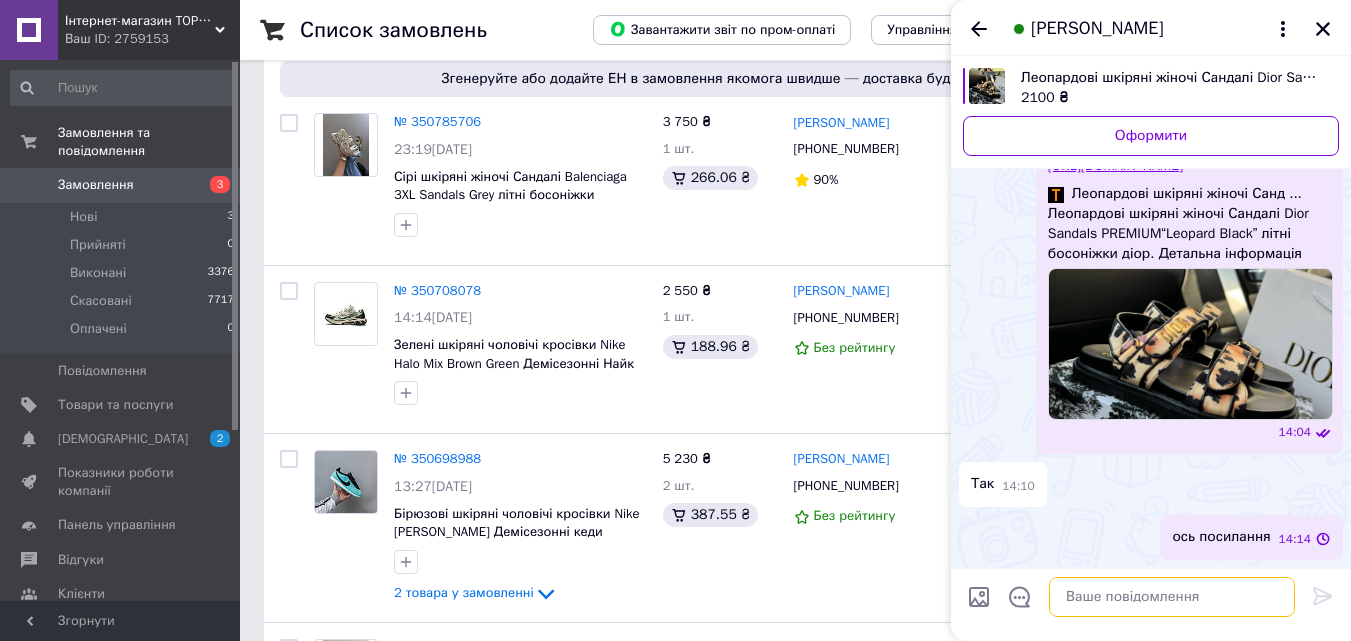 scroll, scrollTop: 1088, scrollLeft: 0, axis: vertical 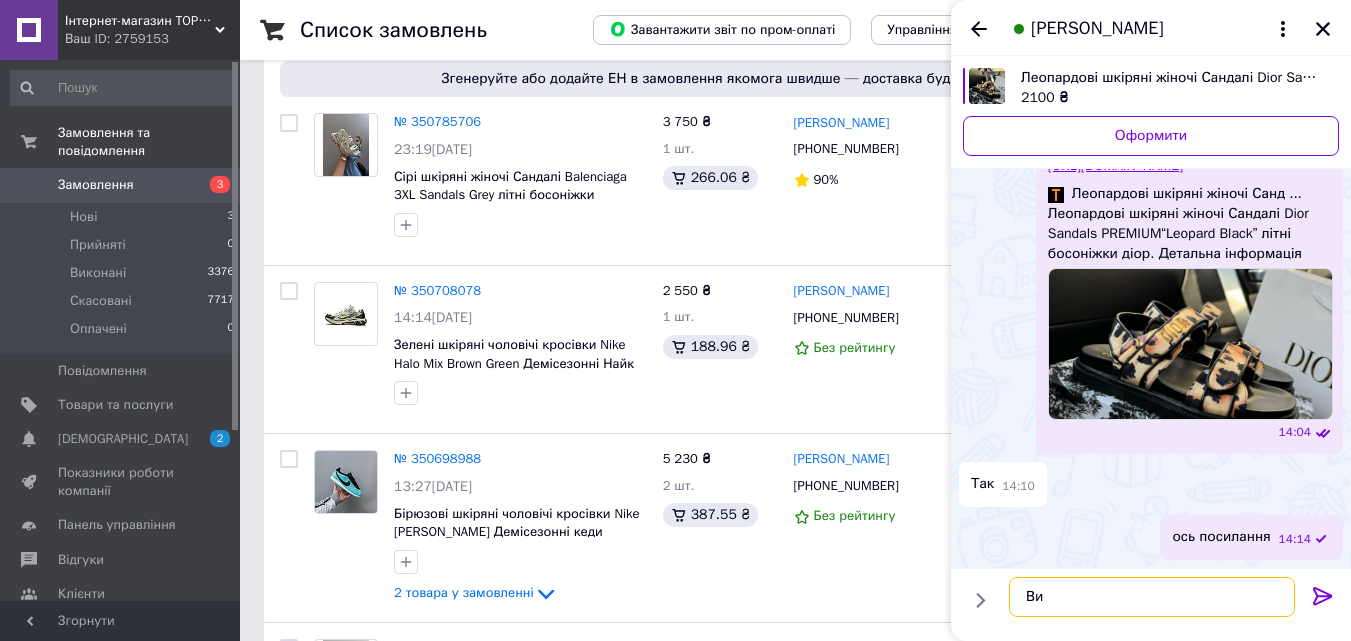type on "В" 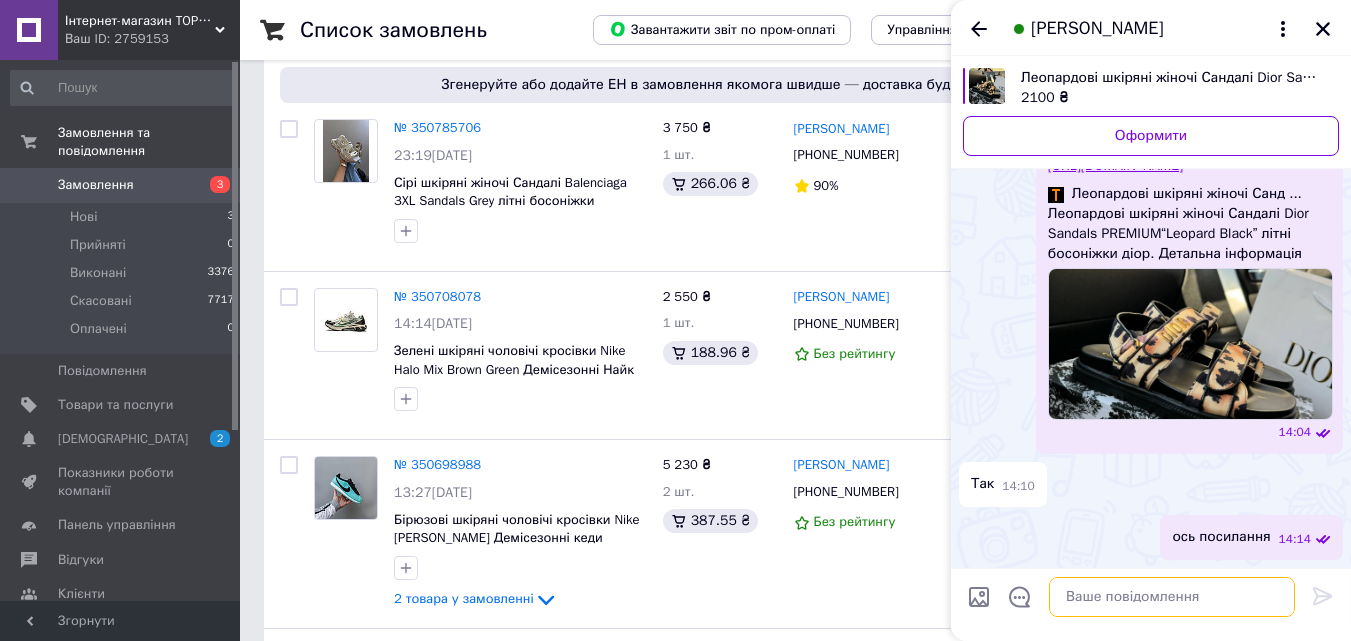 scroll, scrollTop: 1500, scrollLeft: 0, axis: vertical 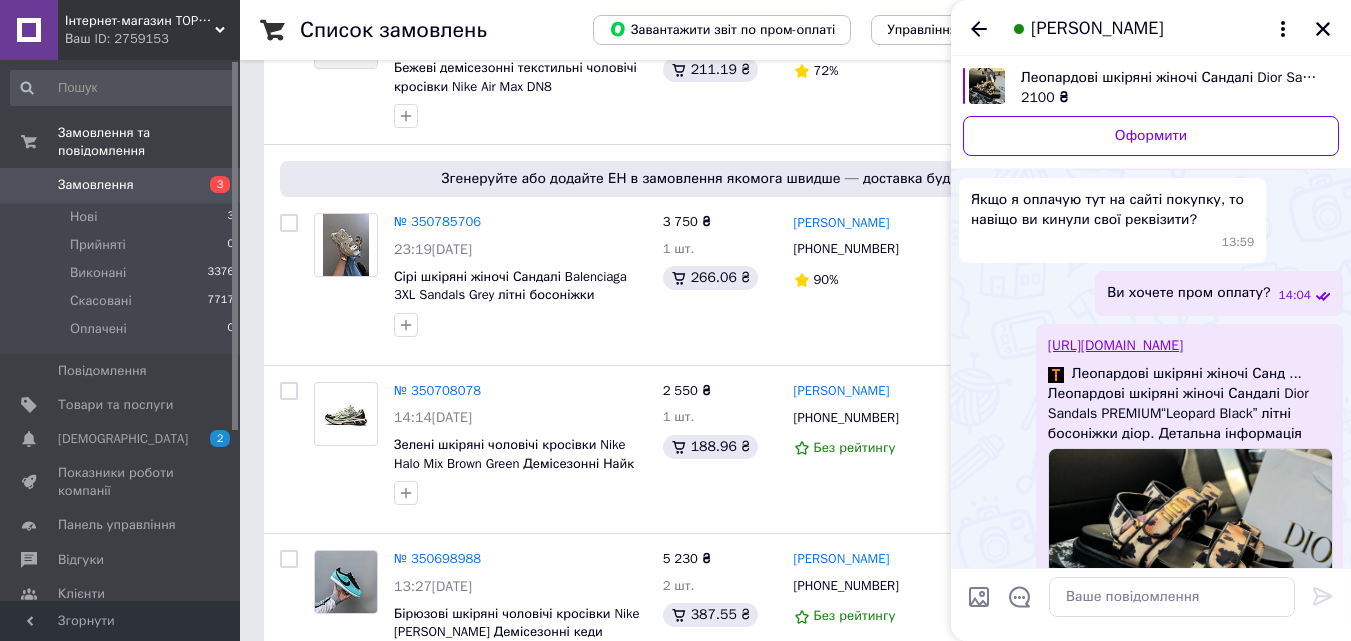 click on "https://topkross.com.ua/ua/p2602816657-leopardovye-kozhanye-zhenskie.html" at bounding box center [1115, 345] 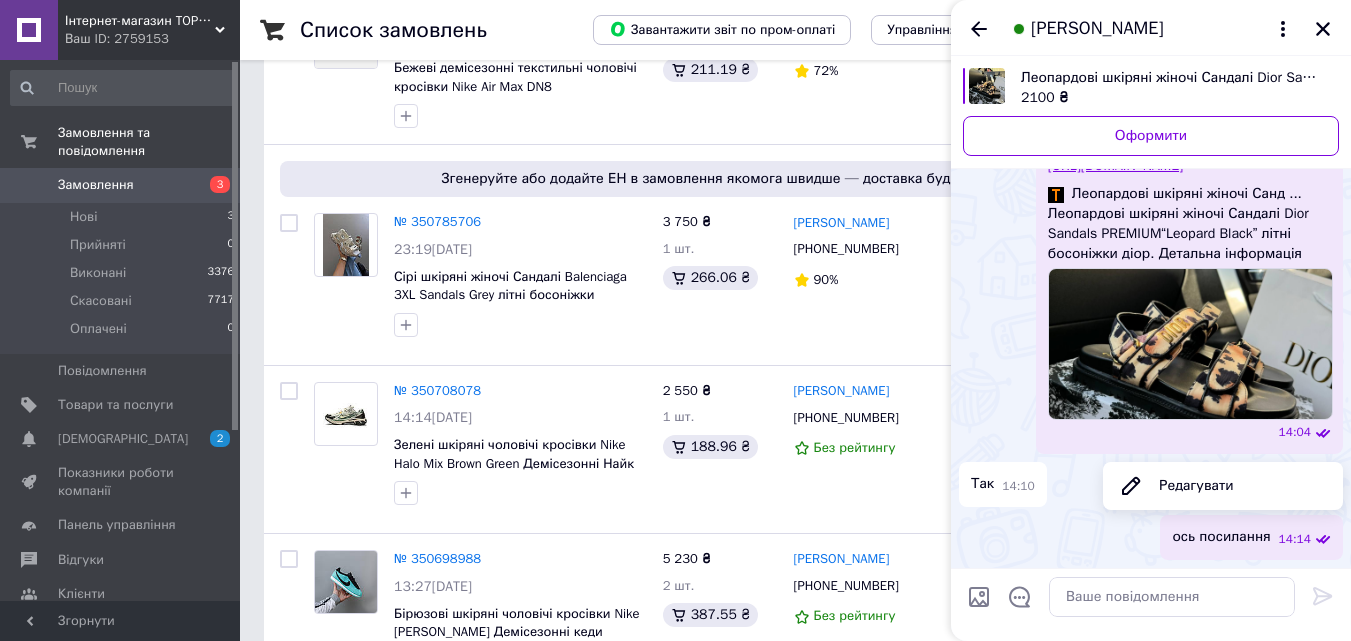 scroll, scrollTop: 1088, scrollLeft: 0, axis: vertical 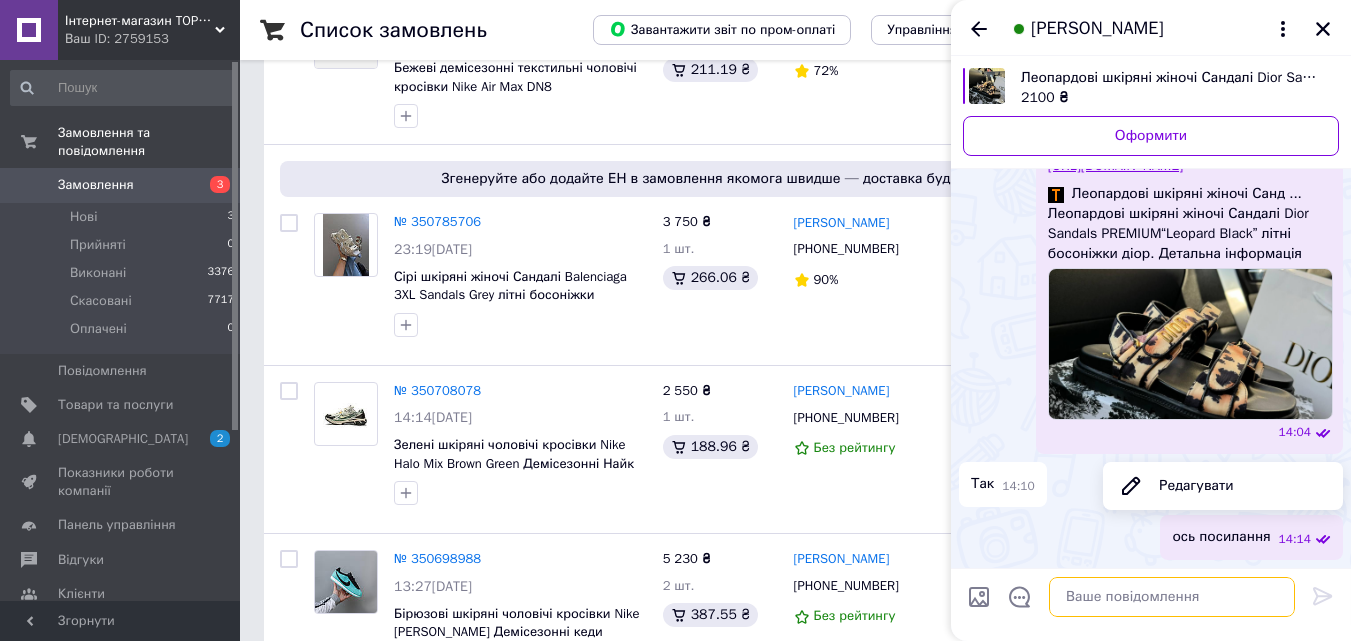click at bounding box center (1172, 597) 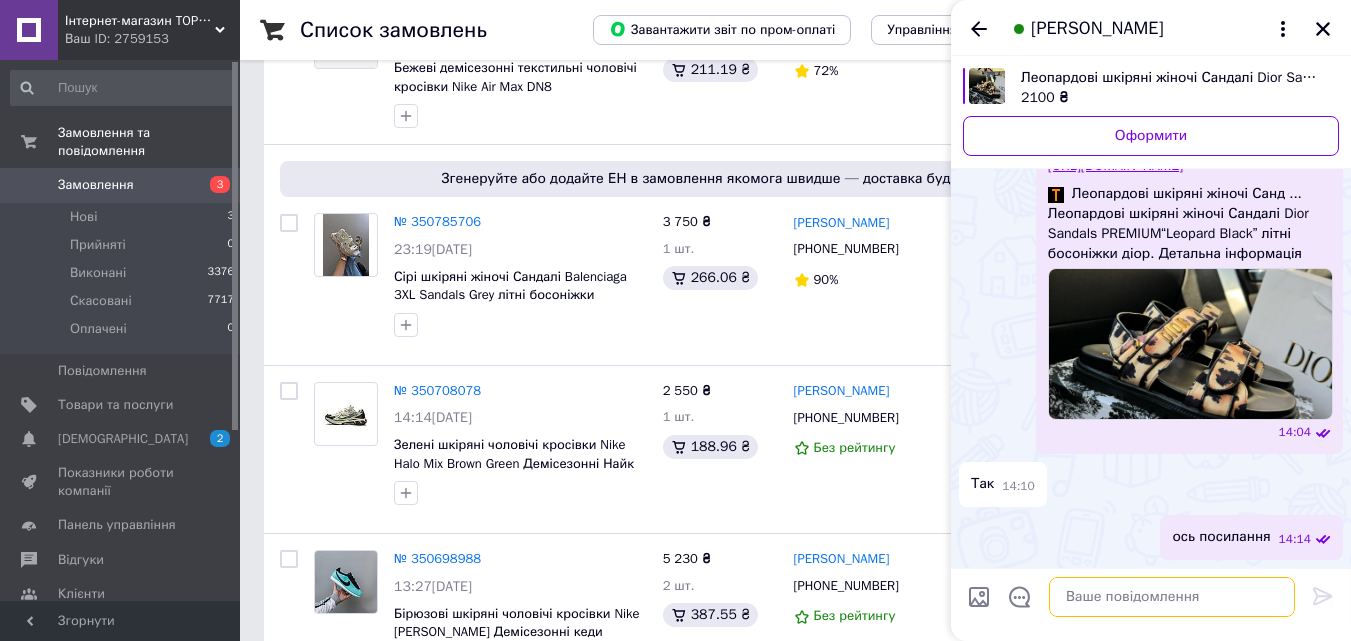 paste on "[URL][DOMAIN_NAME]" 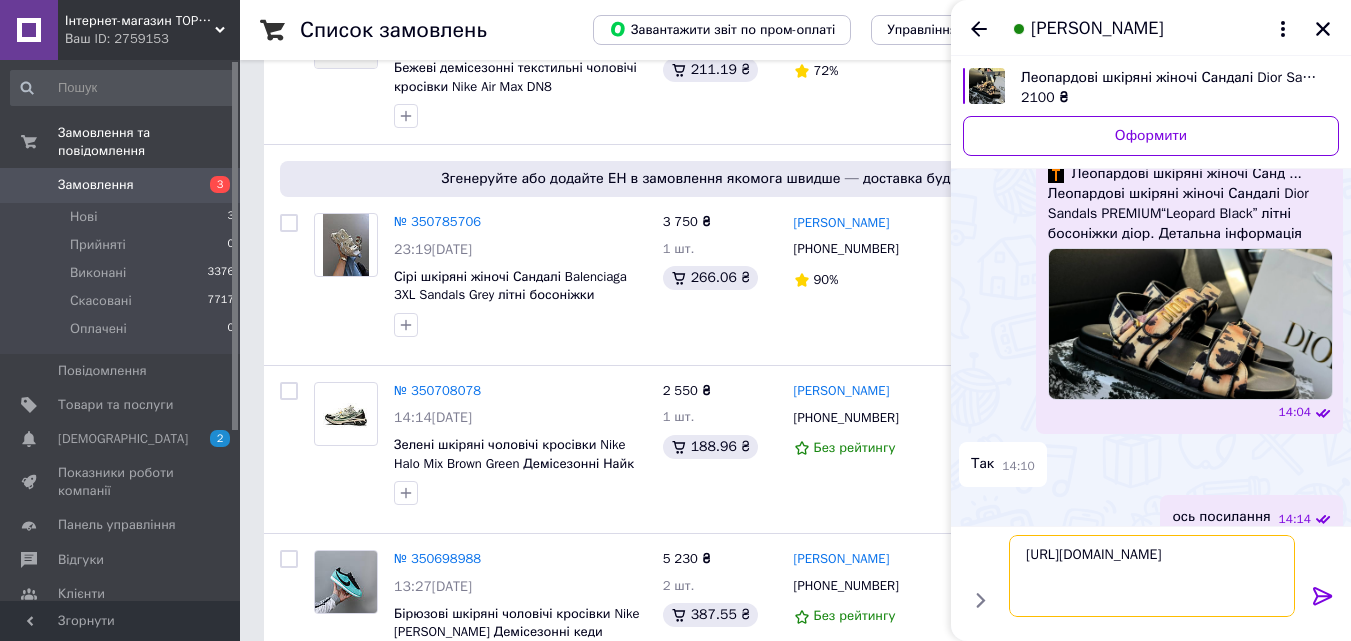 type 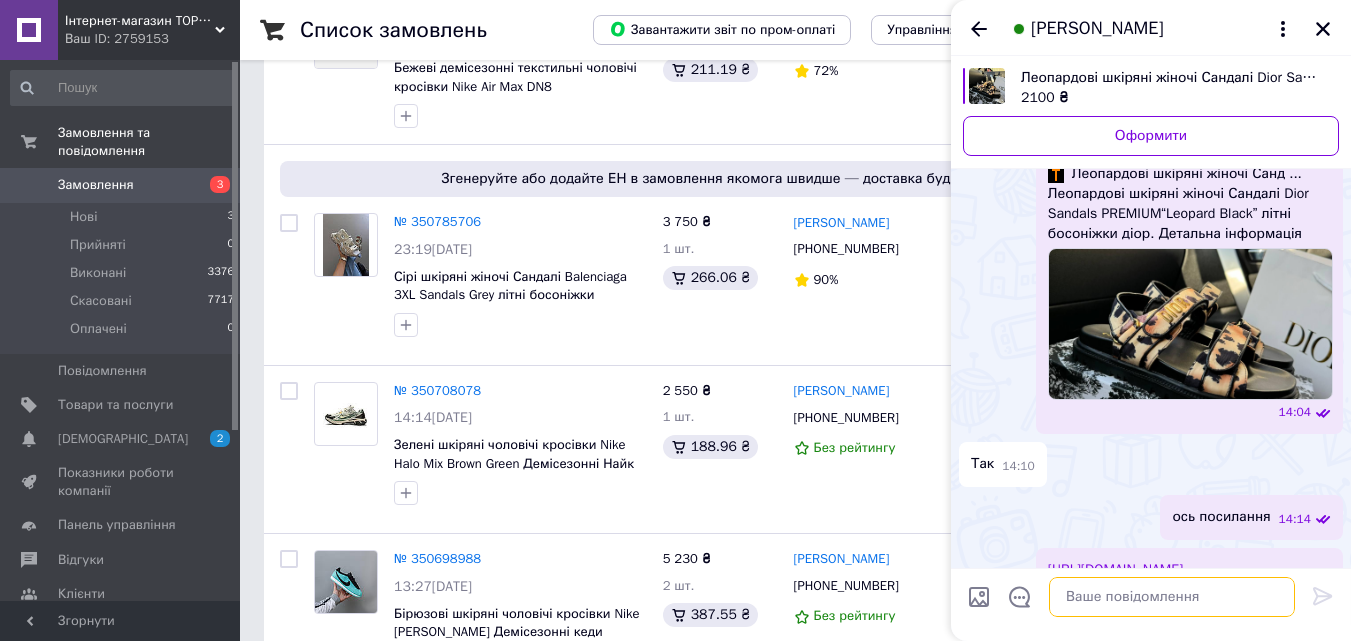 scroll, scrollTop: 1425, scrollLeft: 0, axis: vertical 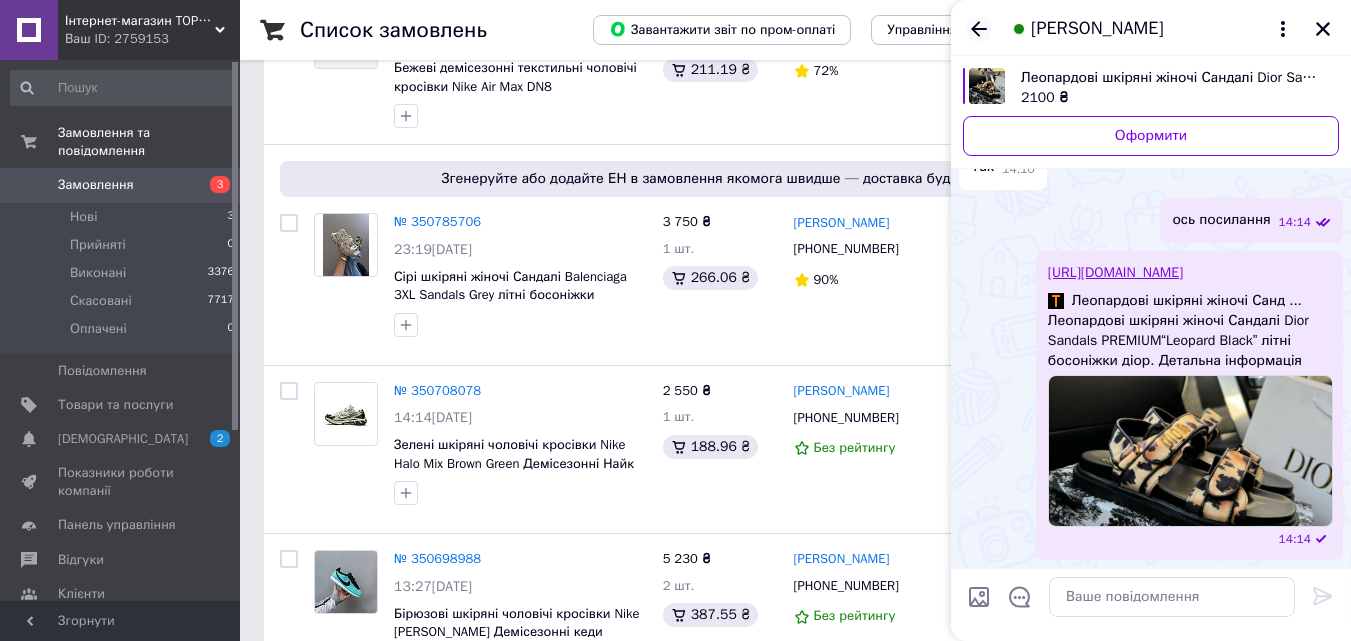 click 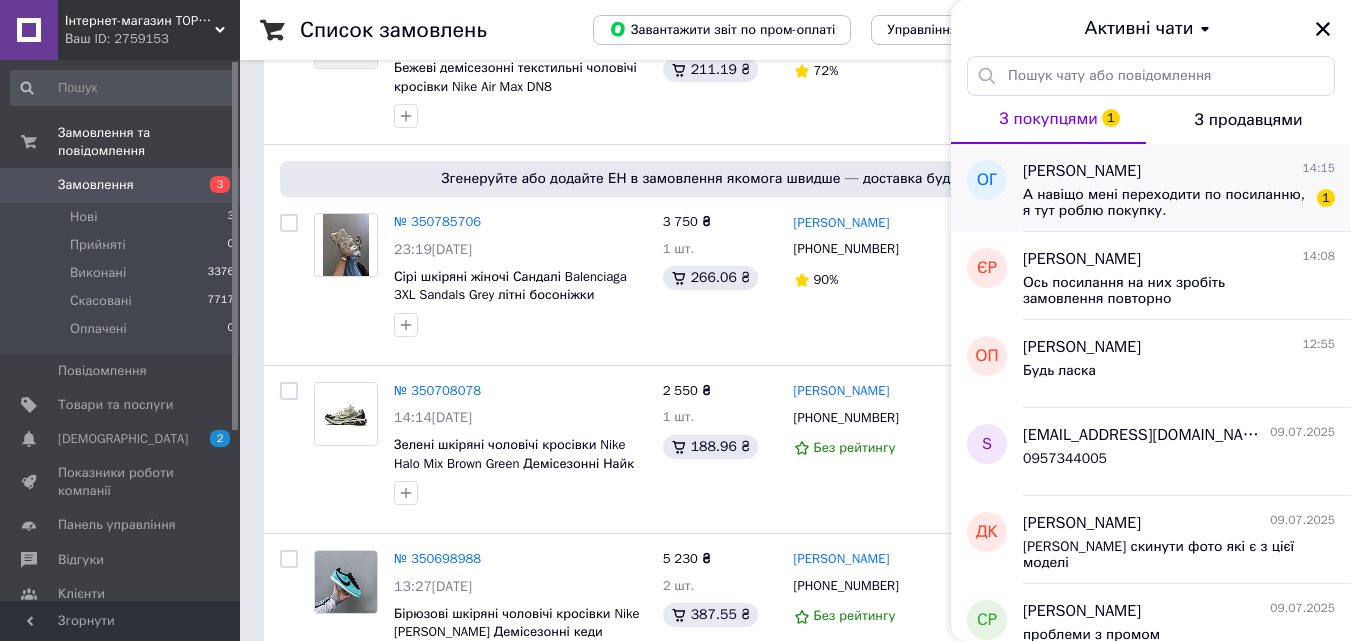 click on "А навіщо мені переходити по посиланню, я тут роблю покупку." at bounding box center (1165, 203) 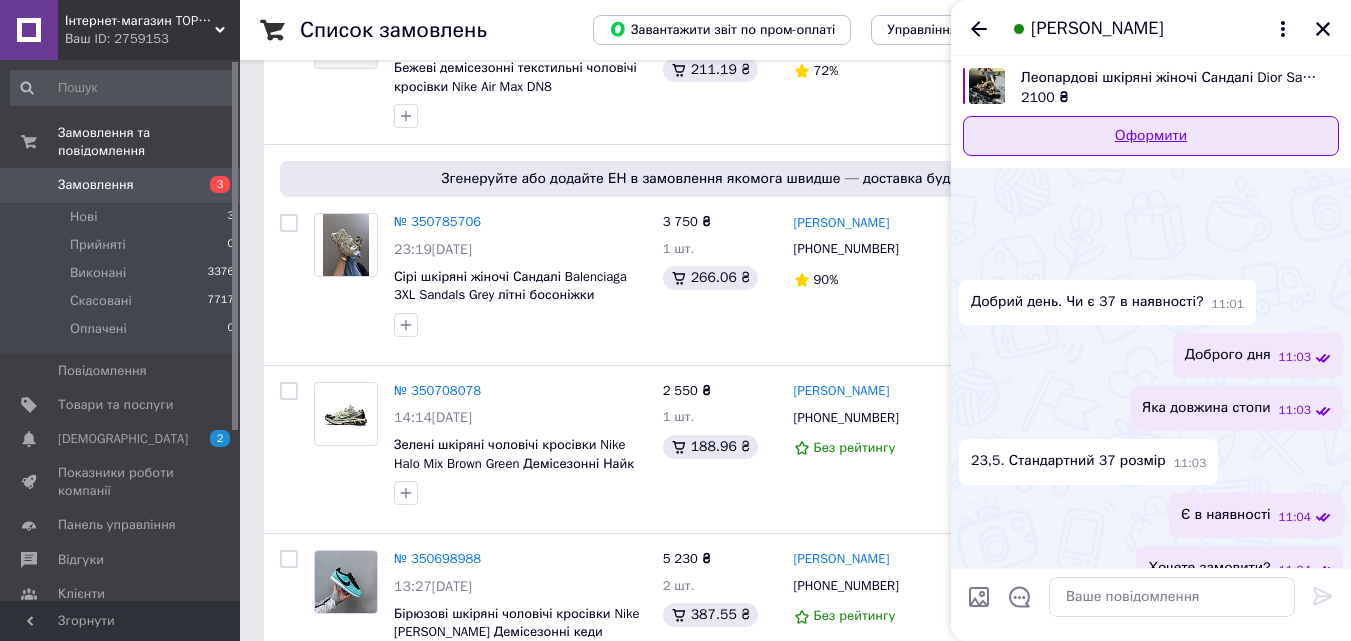 scroll, scrollTop: 1605, scrollLeft: 0, axis: vertical 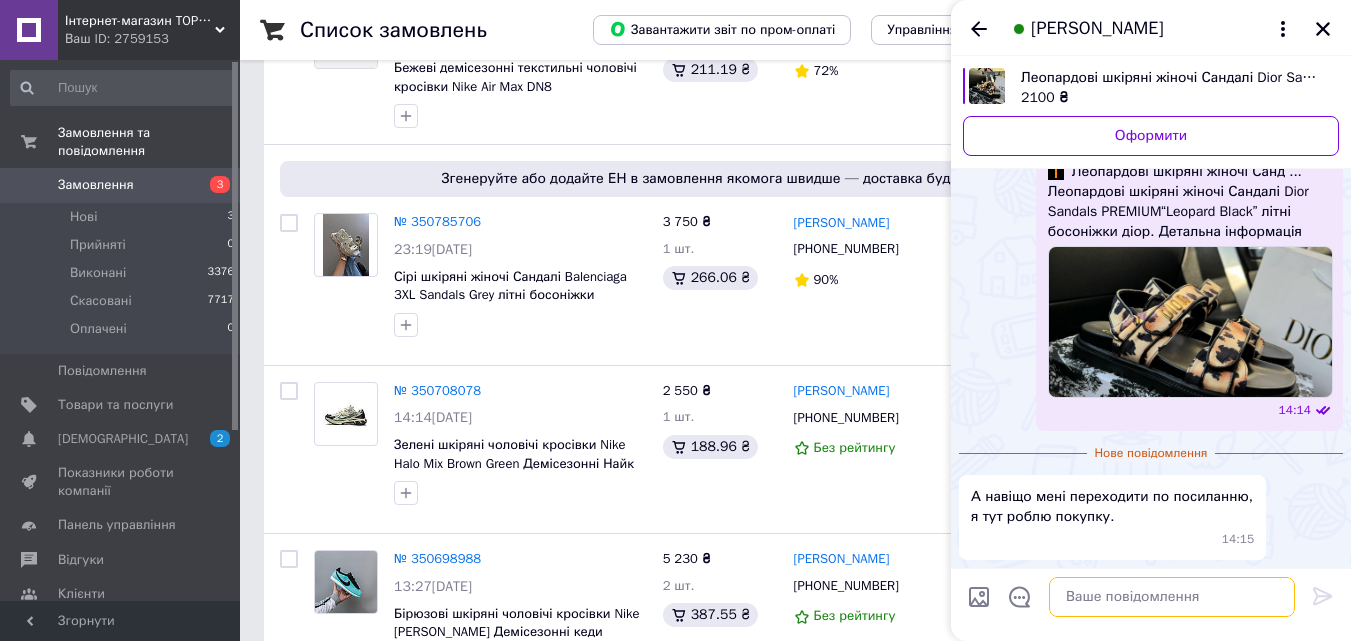 click at bounding box center [1172, 597] 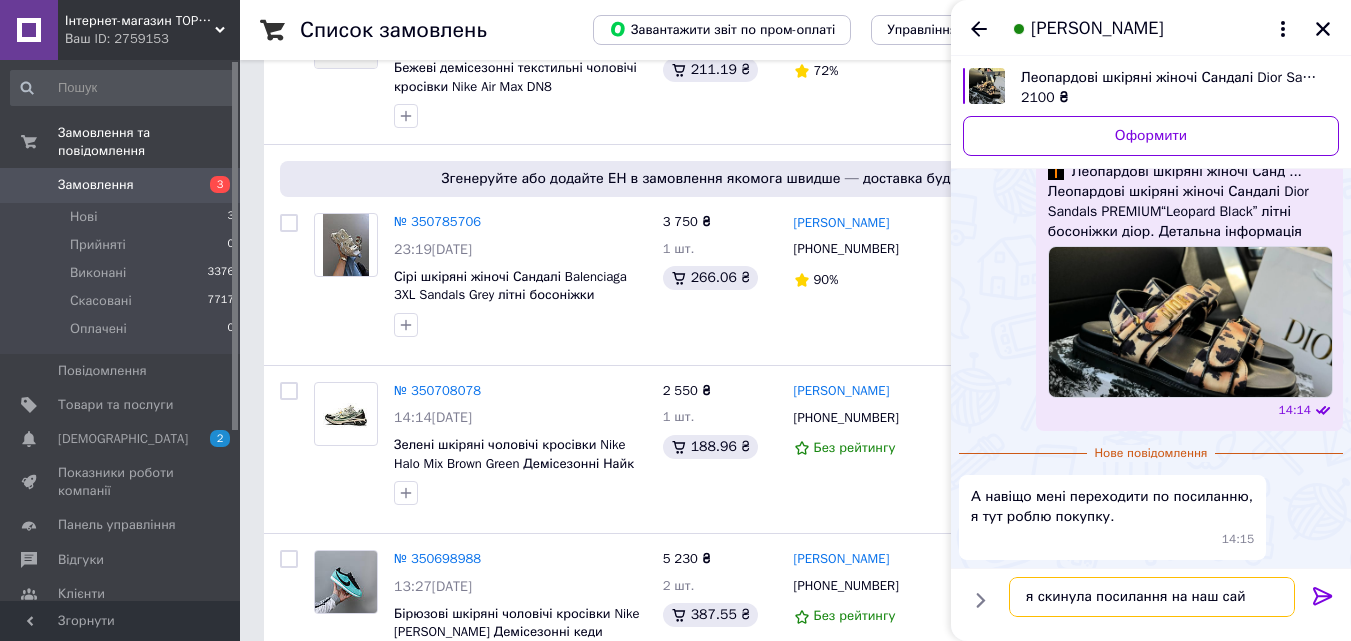 type on "я скинула посилання на наш сайт" 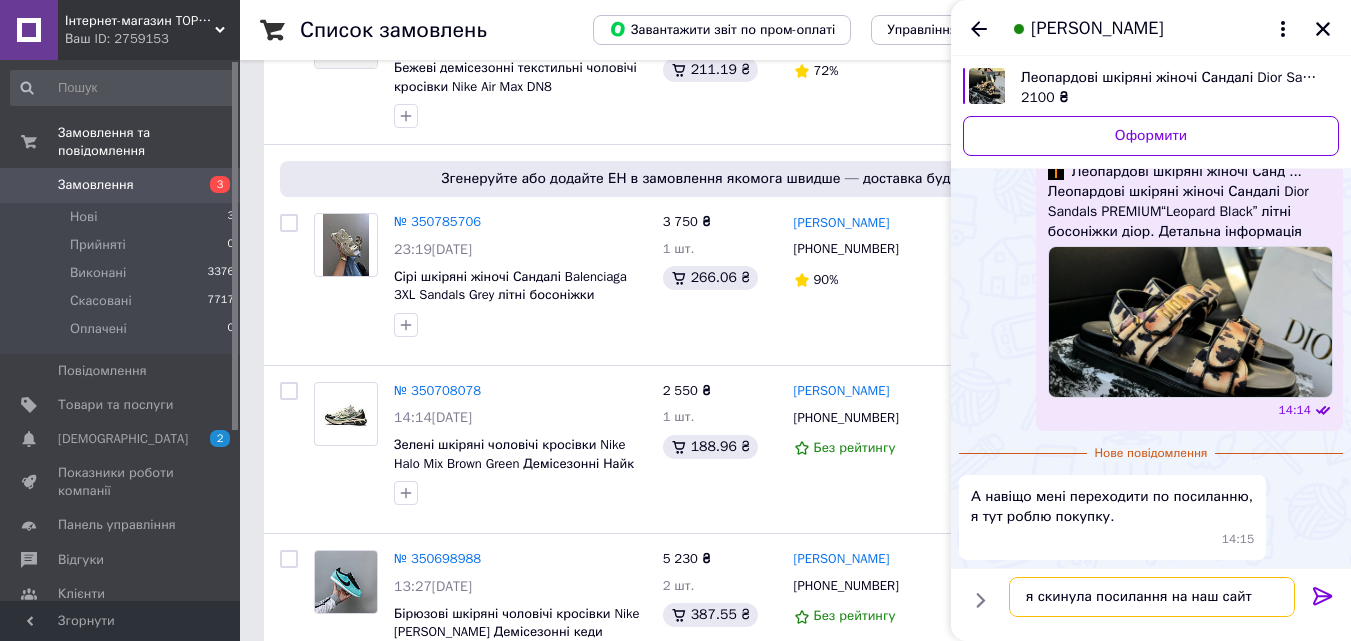 type 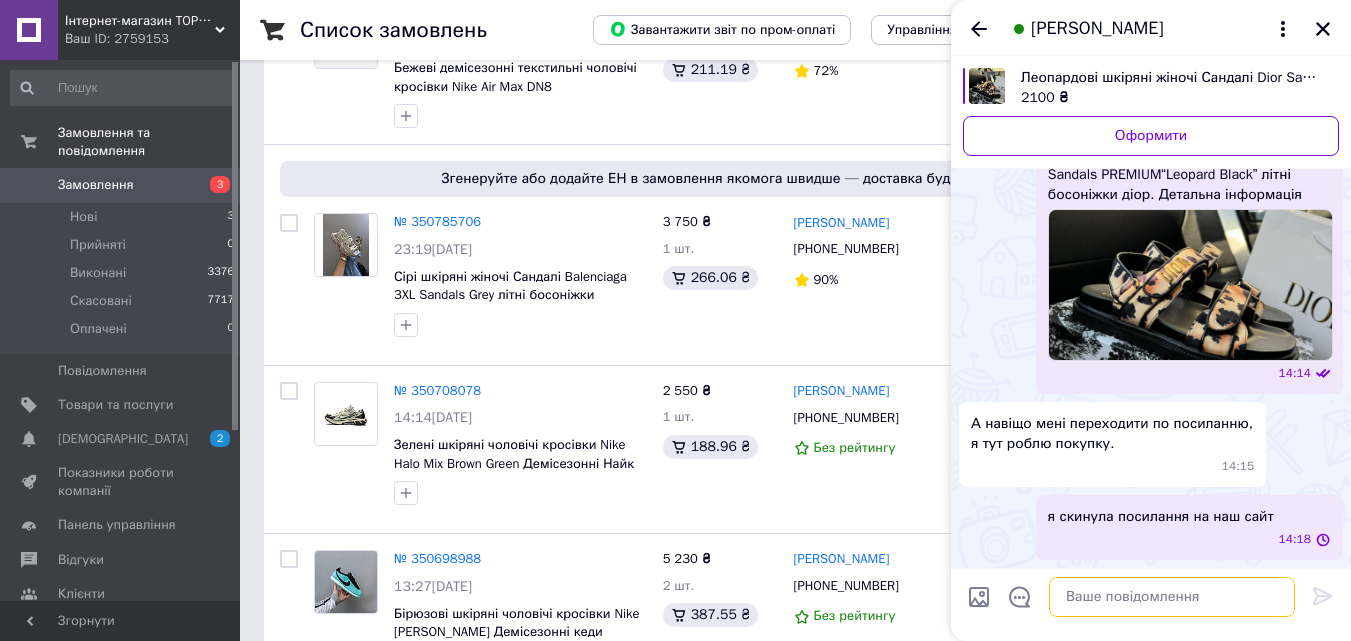 scroll, scrollTop: 1571, scrollLeft: 0, axis: vertical 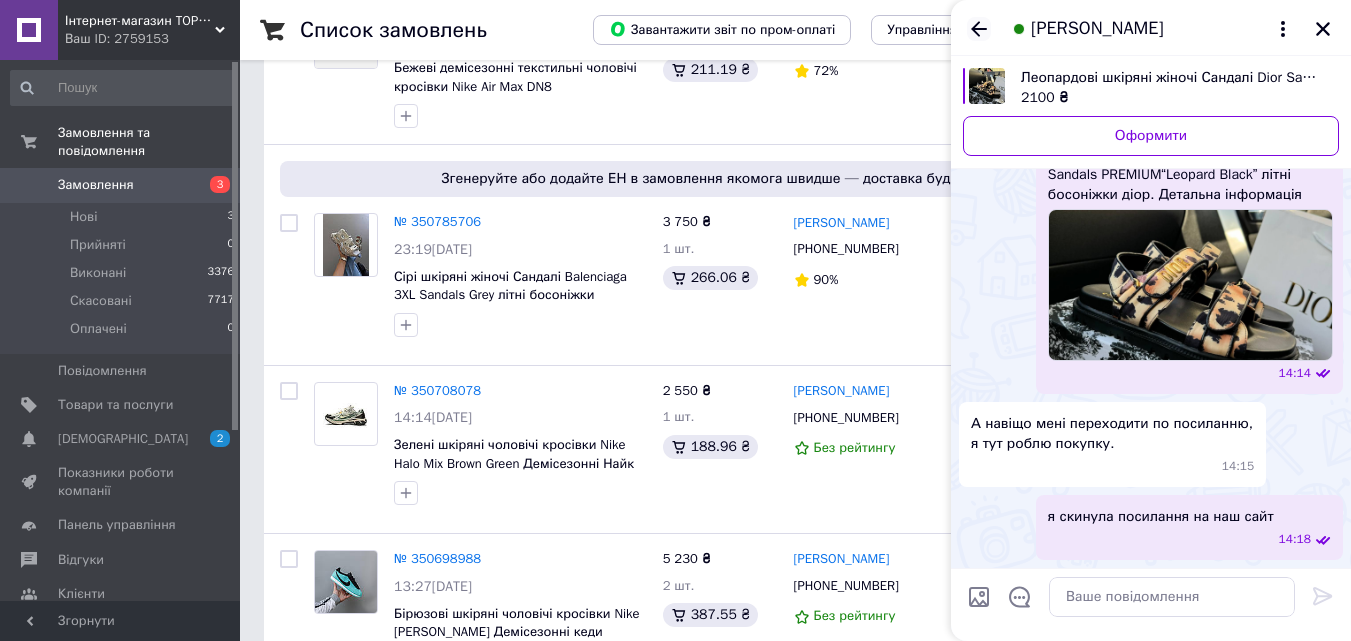 click 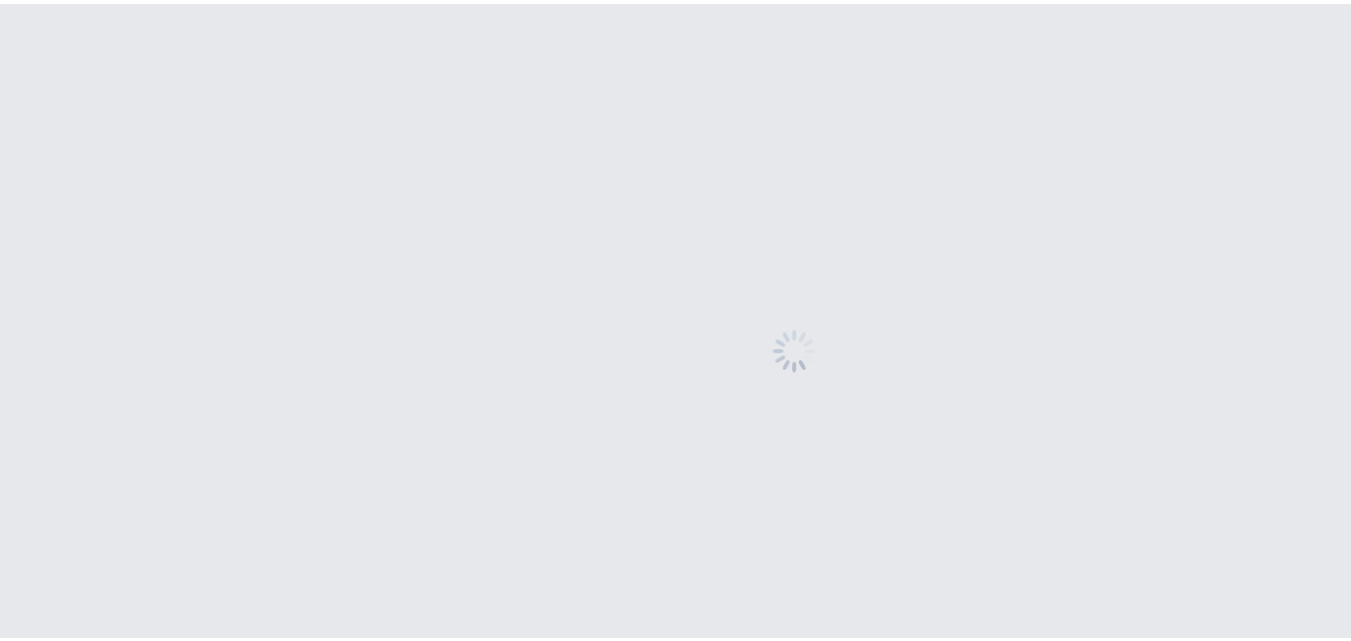 scroll, scrollTop: 0, scrollLeft: 0, axis: both 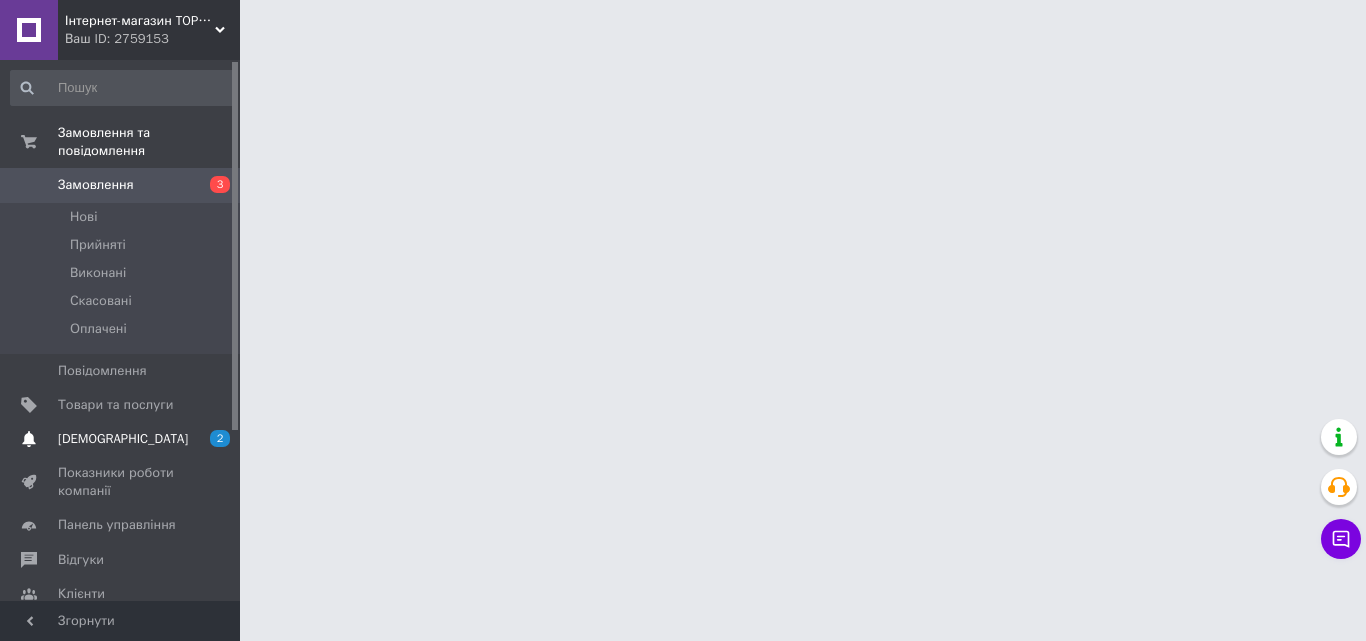 click on "[DEMOGRAPHIC_DATA]" at bounding box center [123, 439] 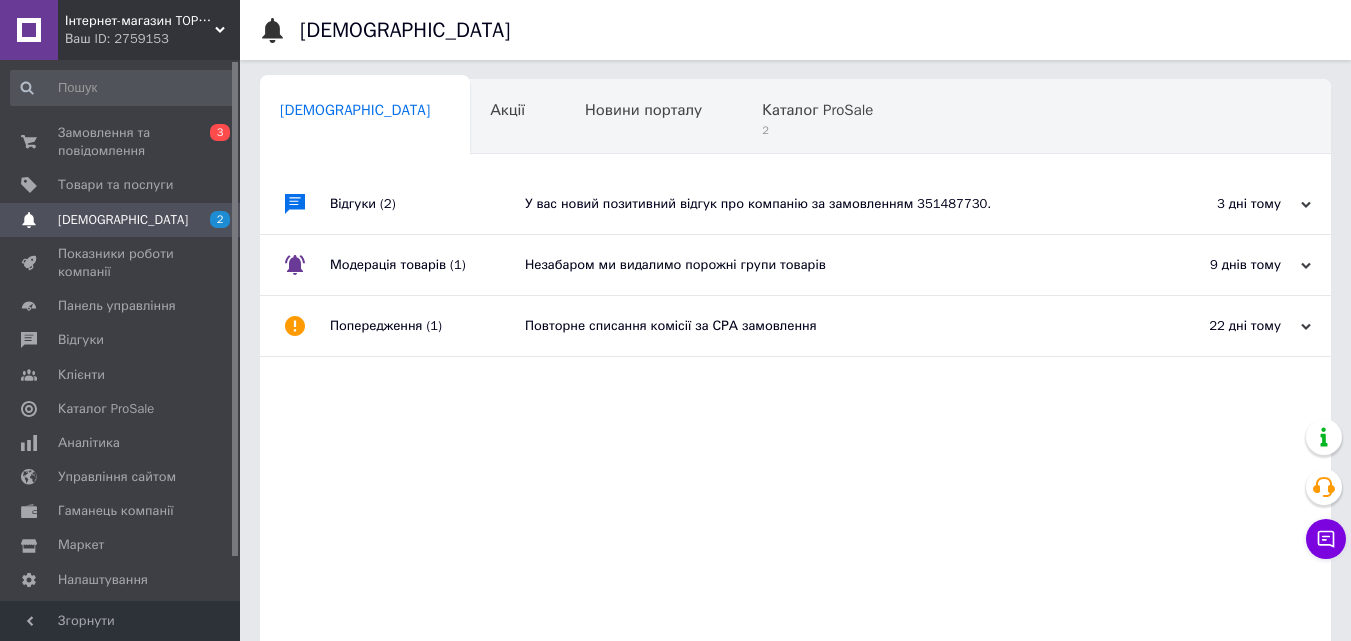 scroll, scrollTop: 0, scrollLeft: 0, axis: both 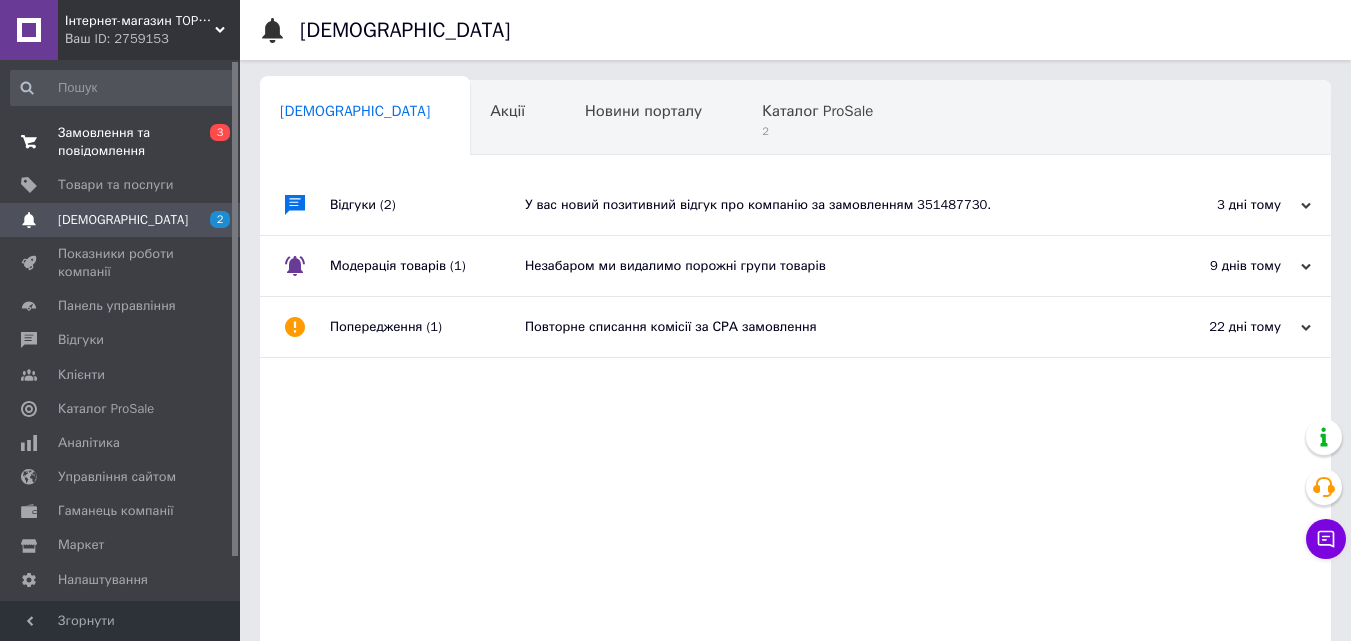 click on "Замовлення та повідомлення" at bounding box center [121, 142] 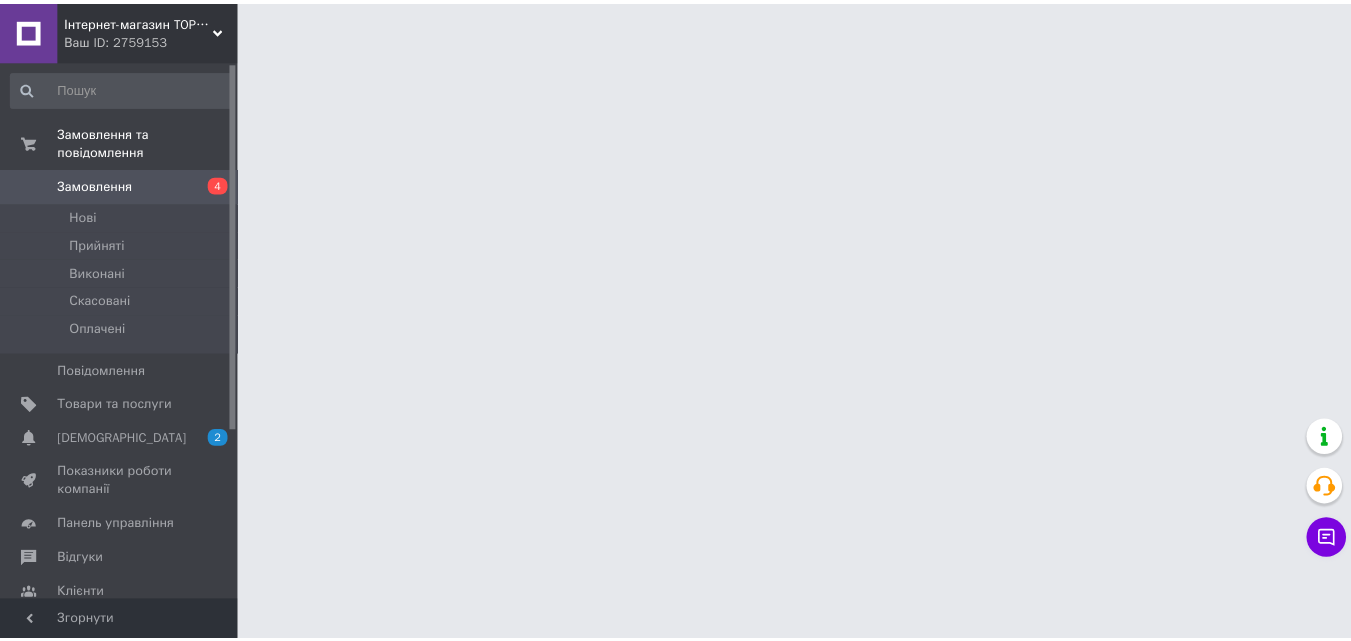scroll, scrollTop: 0, scrollLeft: 0, axis: both 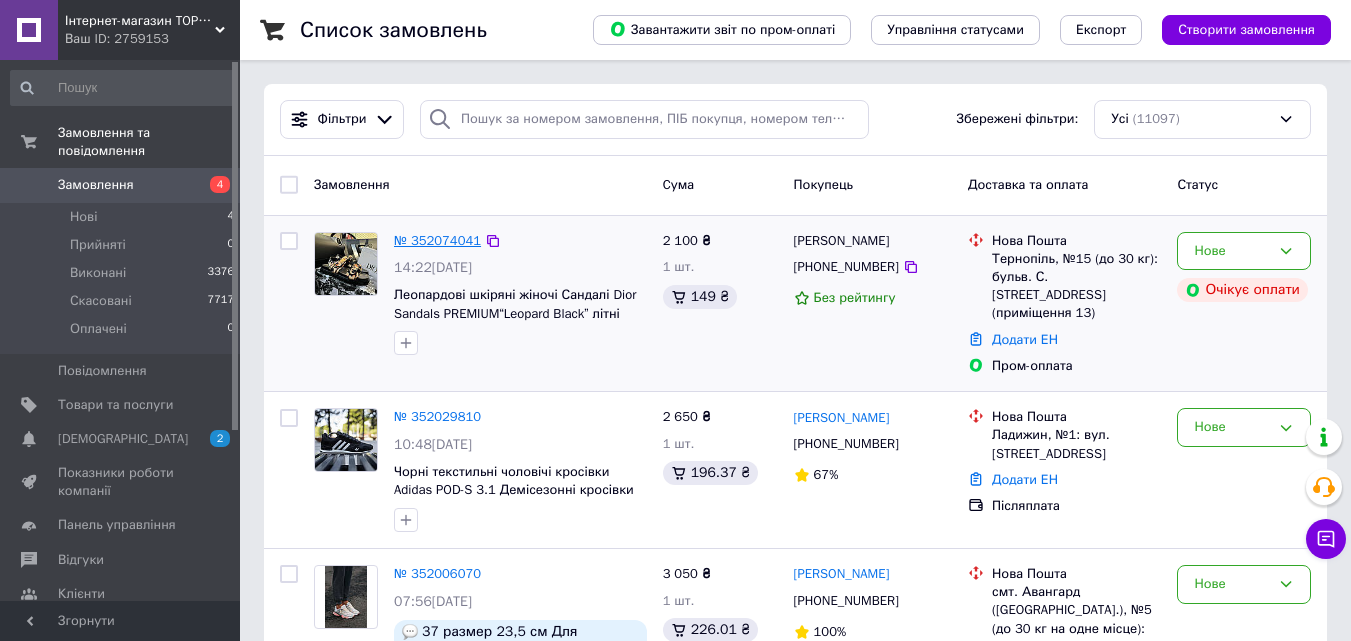 click on "№ 352074041" at bounding box center [437, 240] 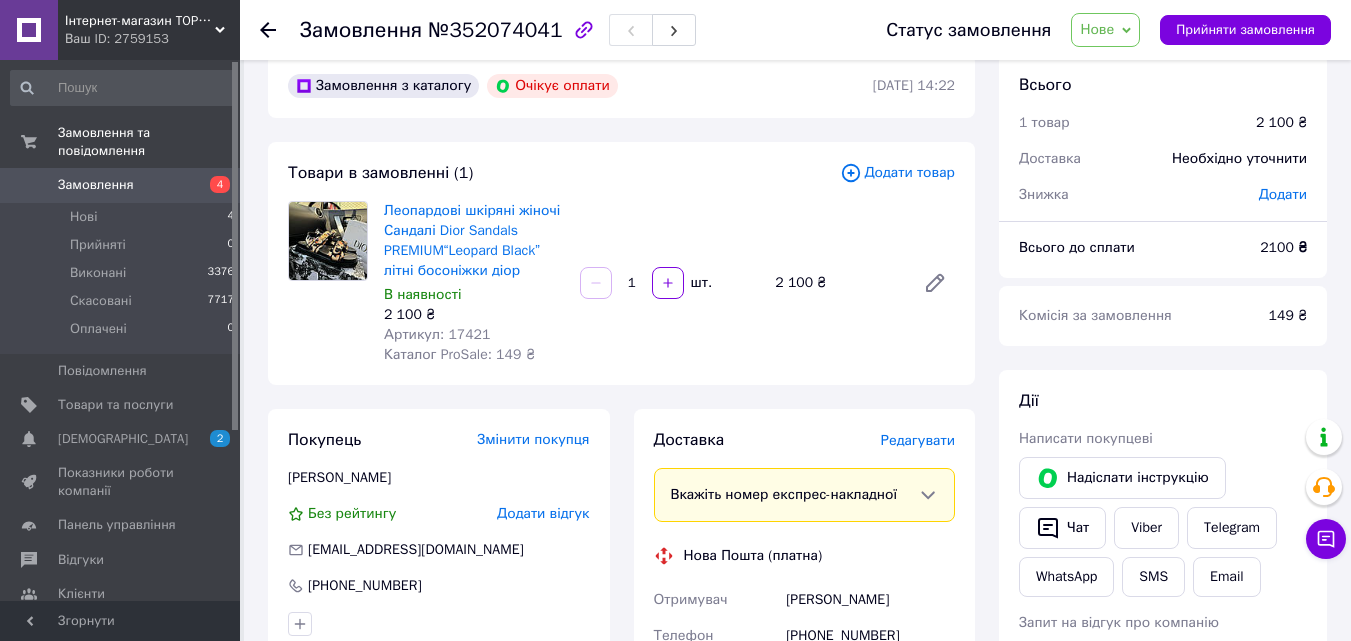 scroll, scrollTop: 0, scrollLeft: 0, axis: both 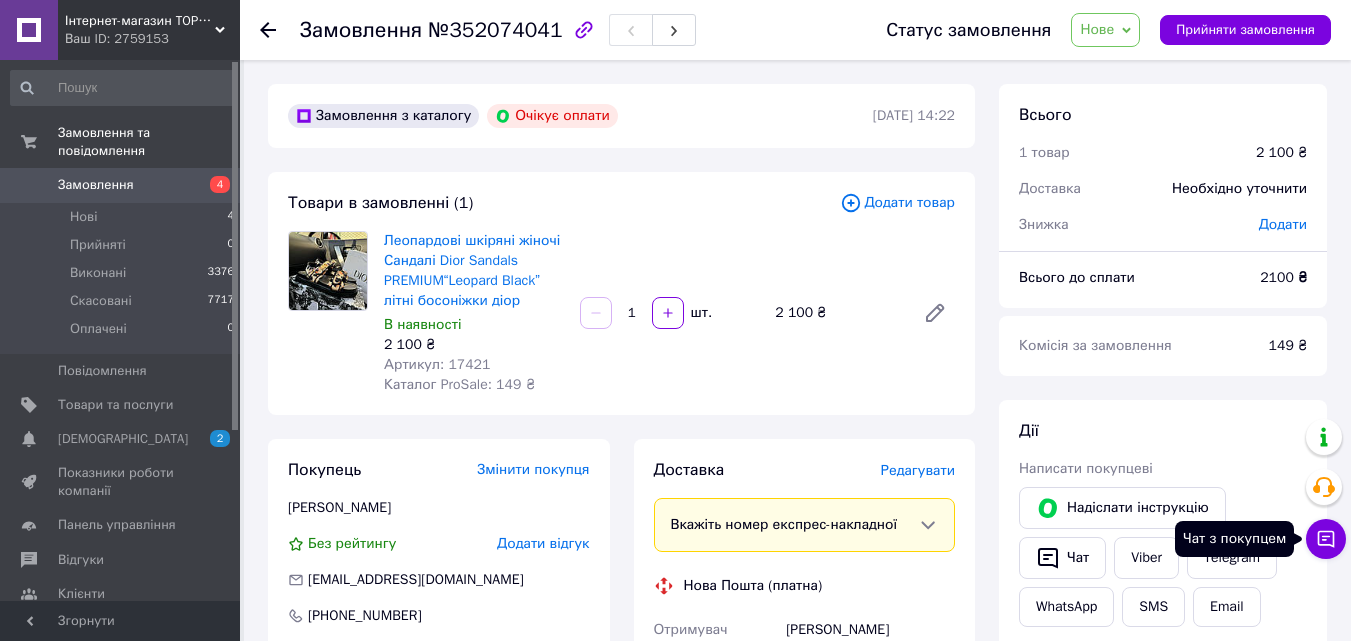 click 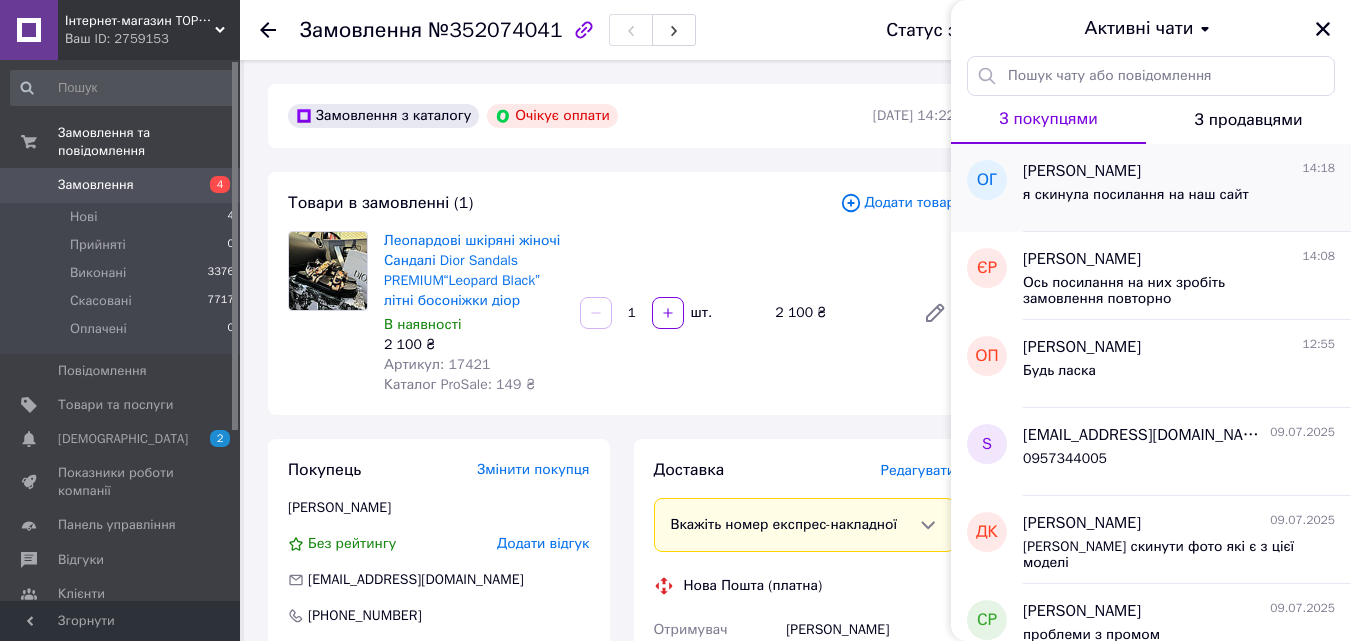 click on "я скинула посилання на наш сайт" at bounding box center (1136, 195) 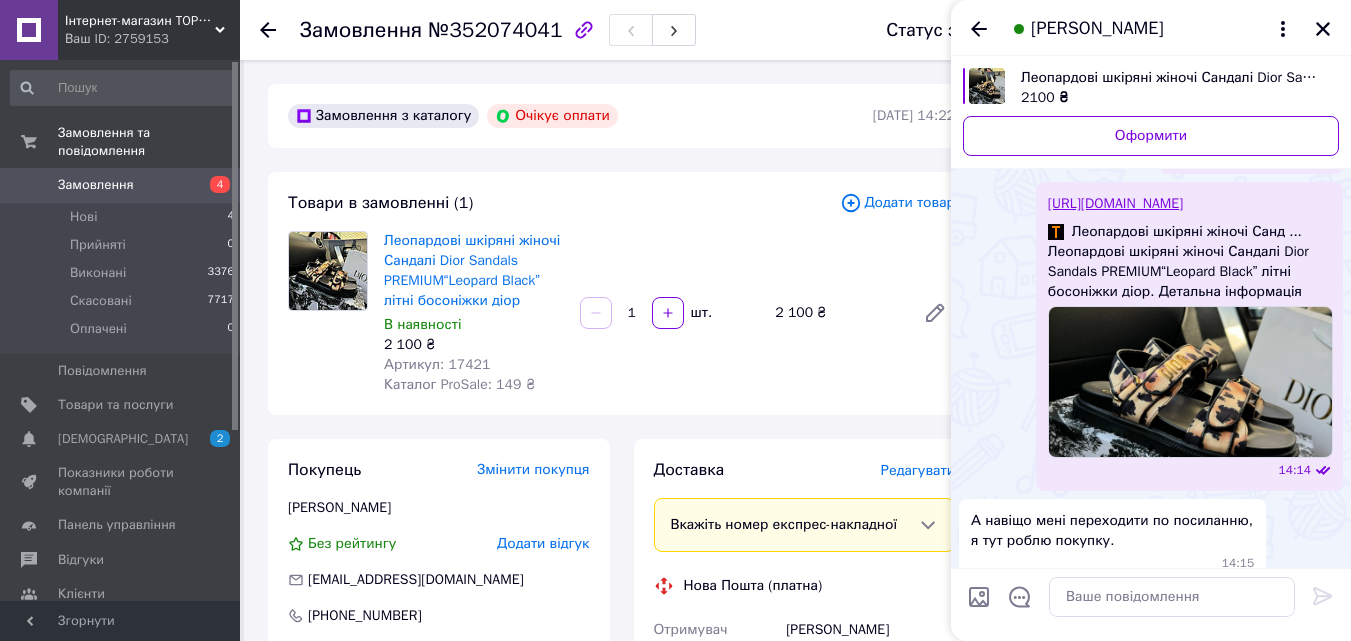 scroll, scrollTop: 1571, scrollLeft: 0, axis: vertical 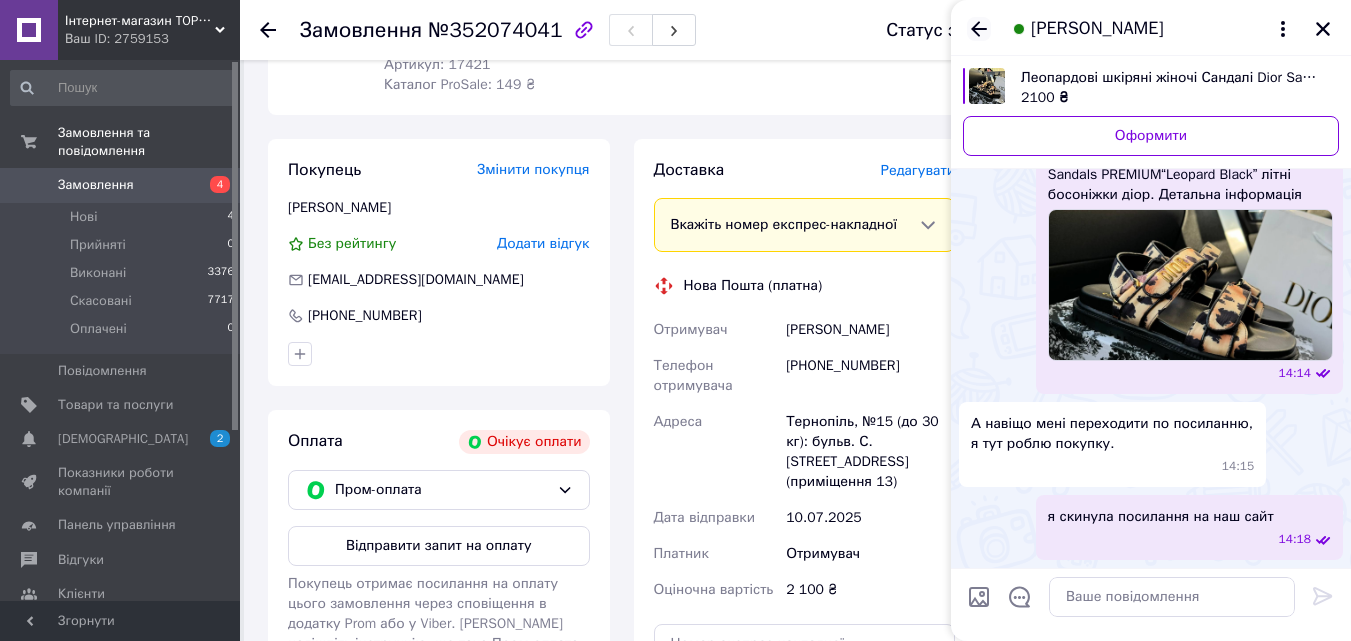 click 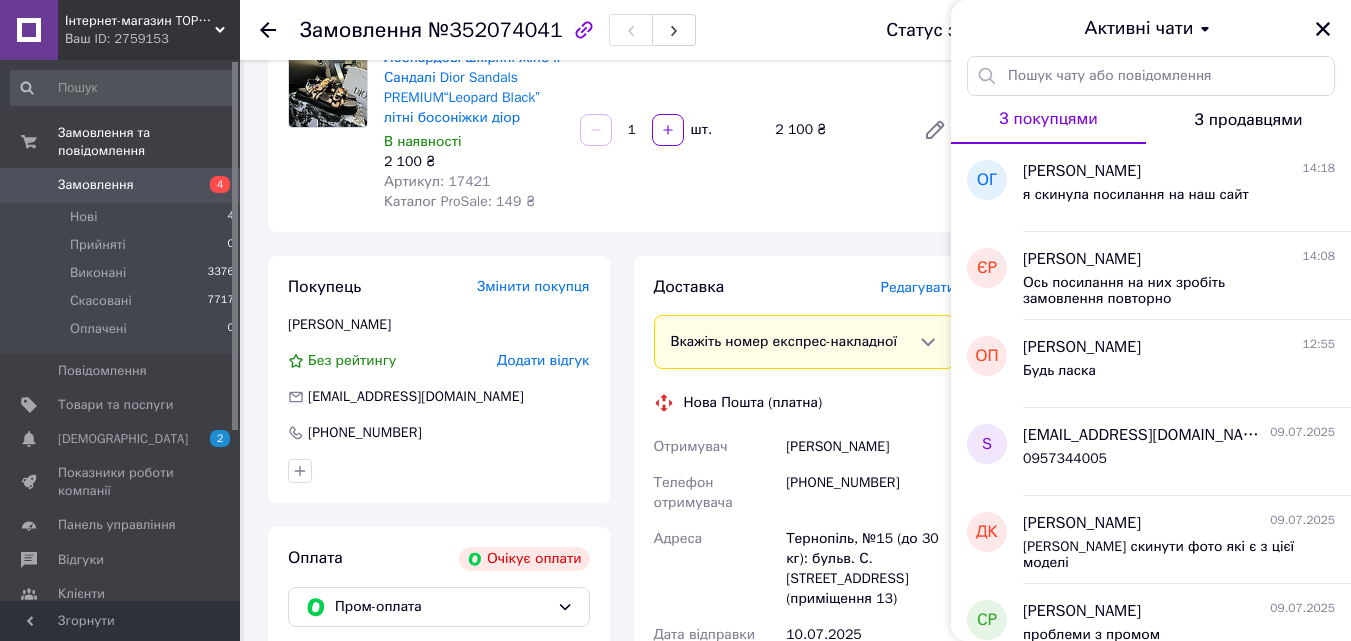 scroll, scrollTop: 0, scrollLeft: 0, axis: both 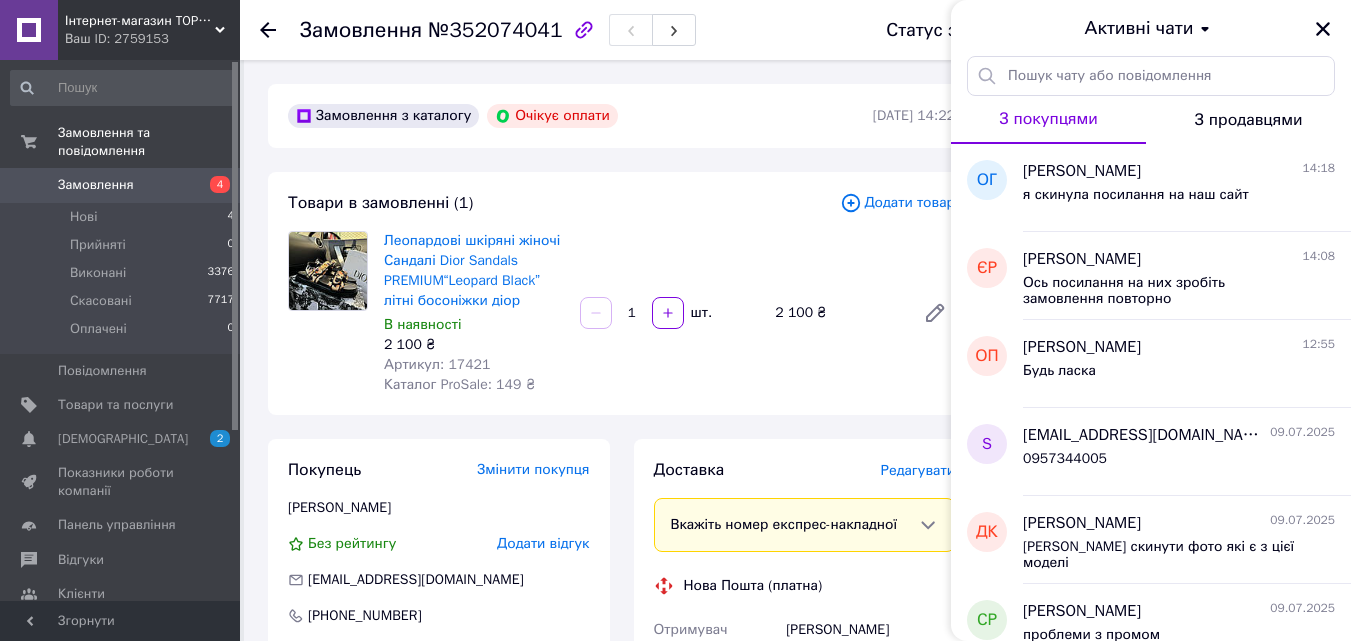 click 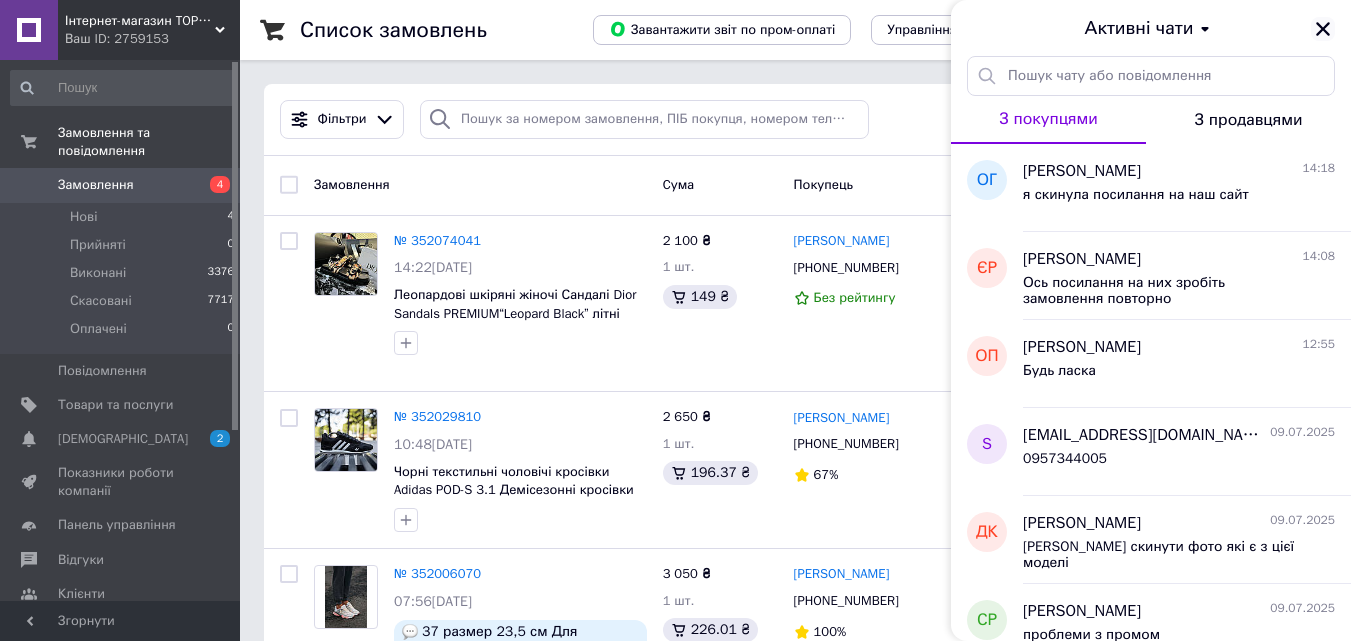click 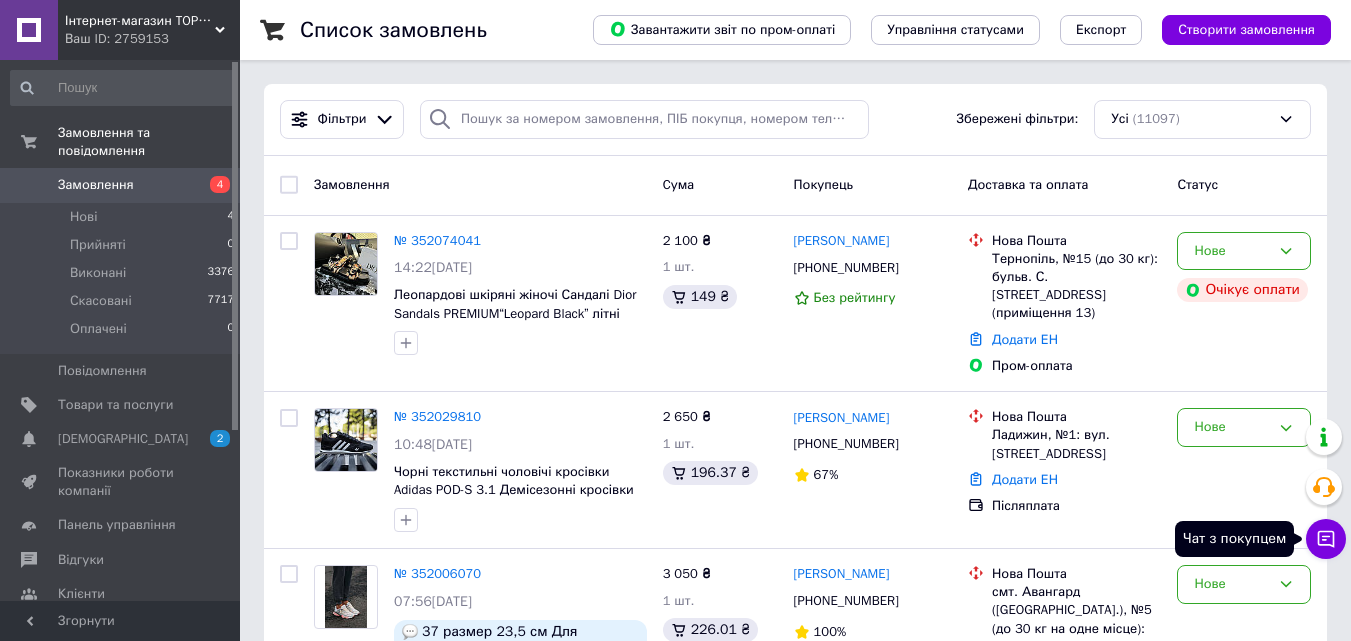 click 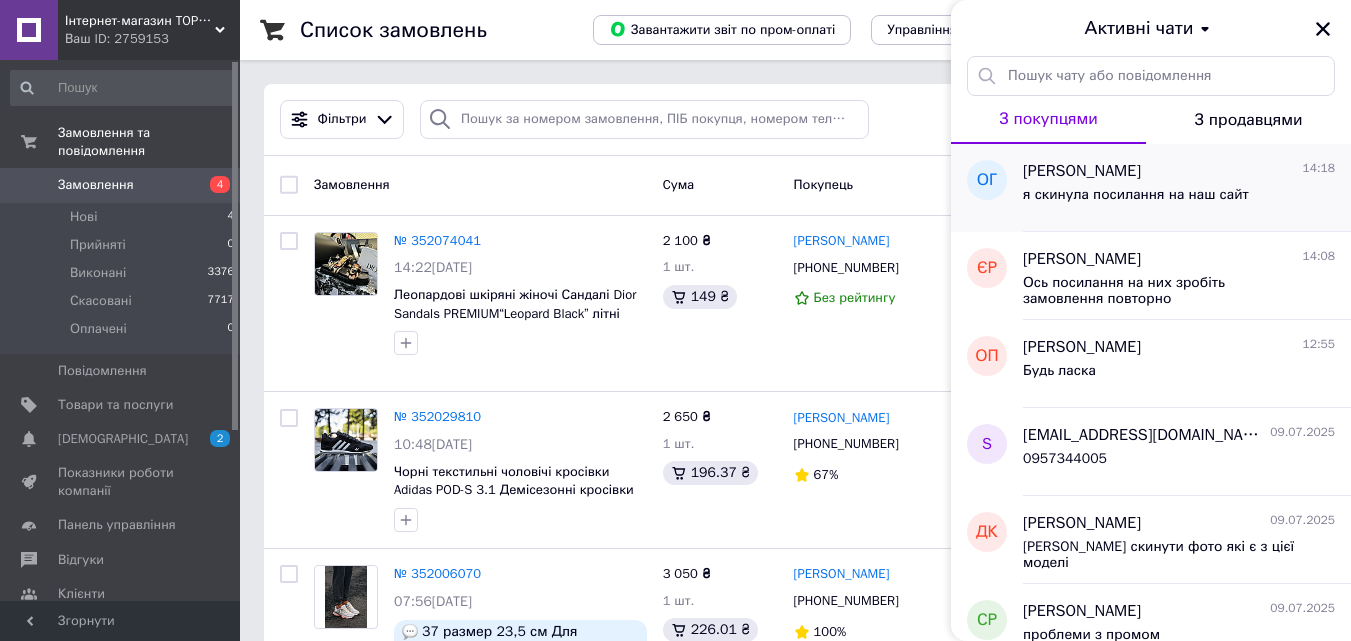 click on "я скинула посилання на наш сайт" at bounding box center (1136, 195) 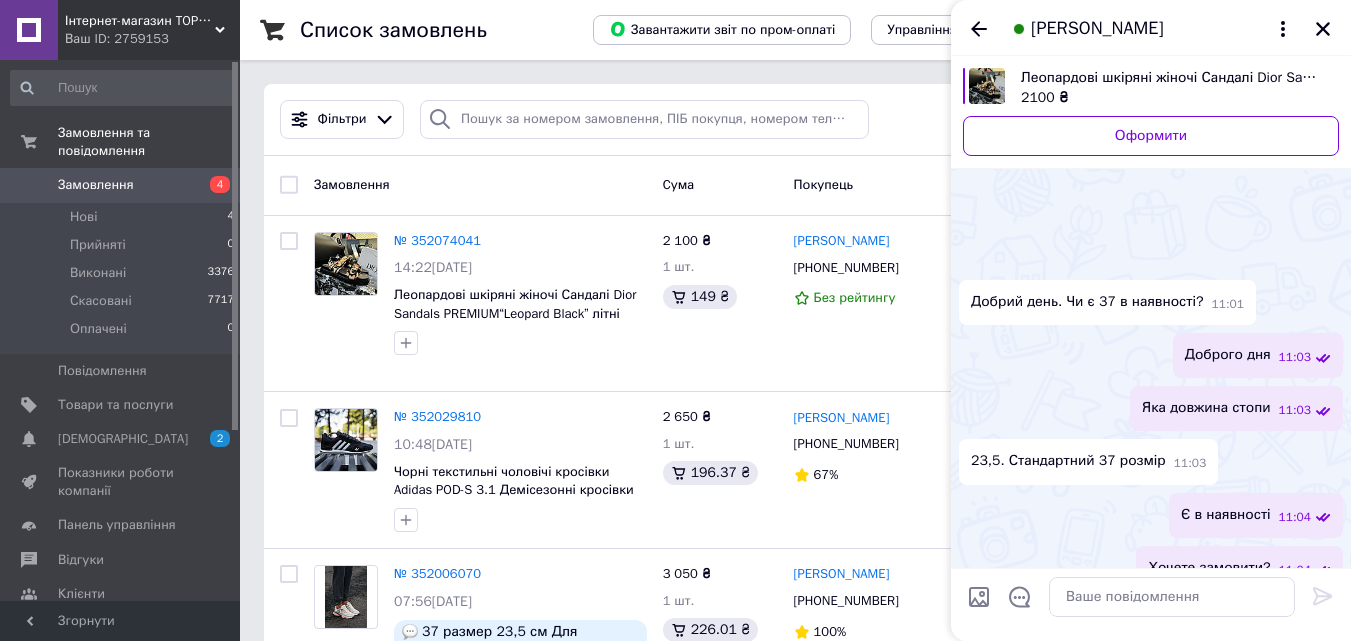 scroll, scrollTop: 1622, scrollLeft: 0, axis: vertical 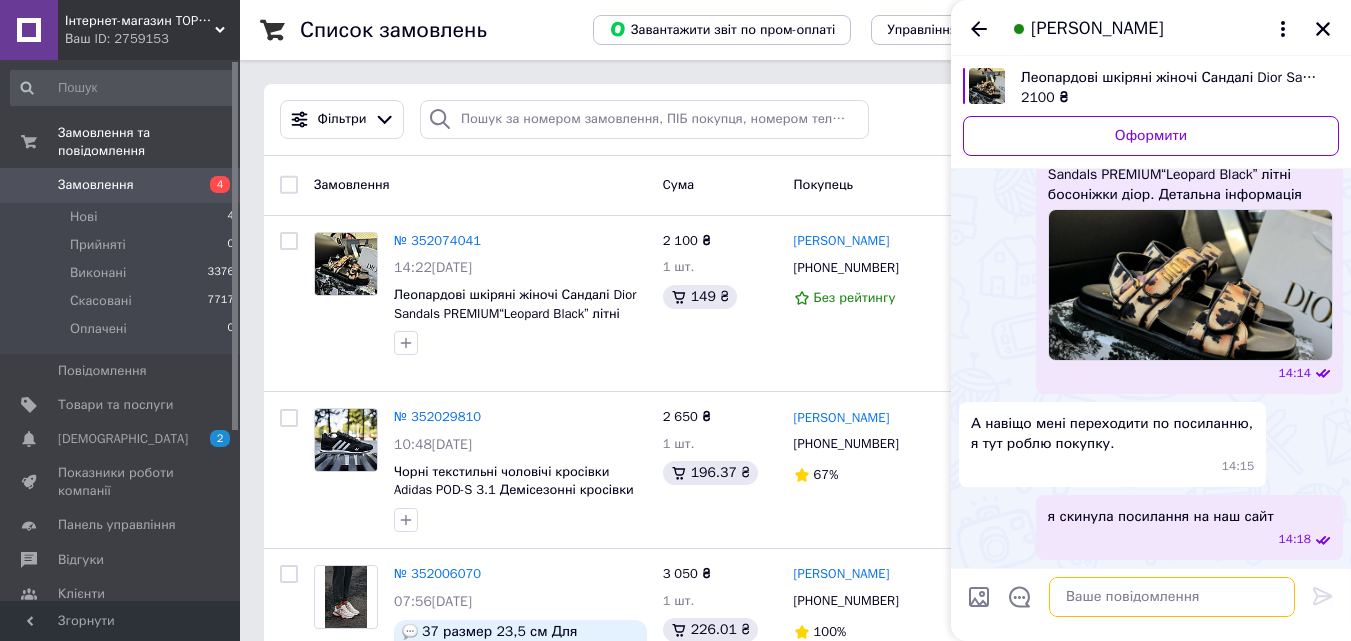 click at bounding box center (1172, 597) 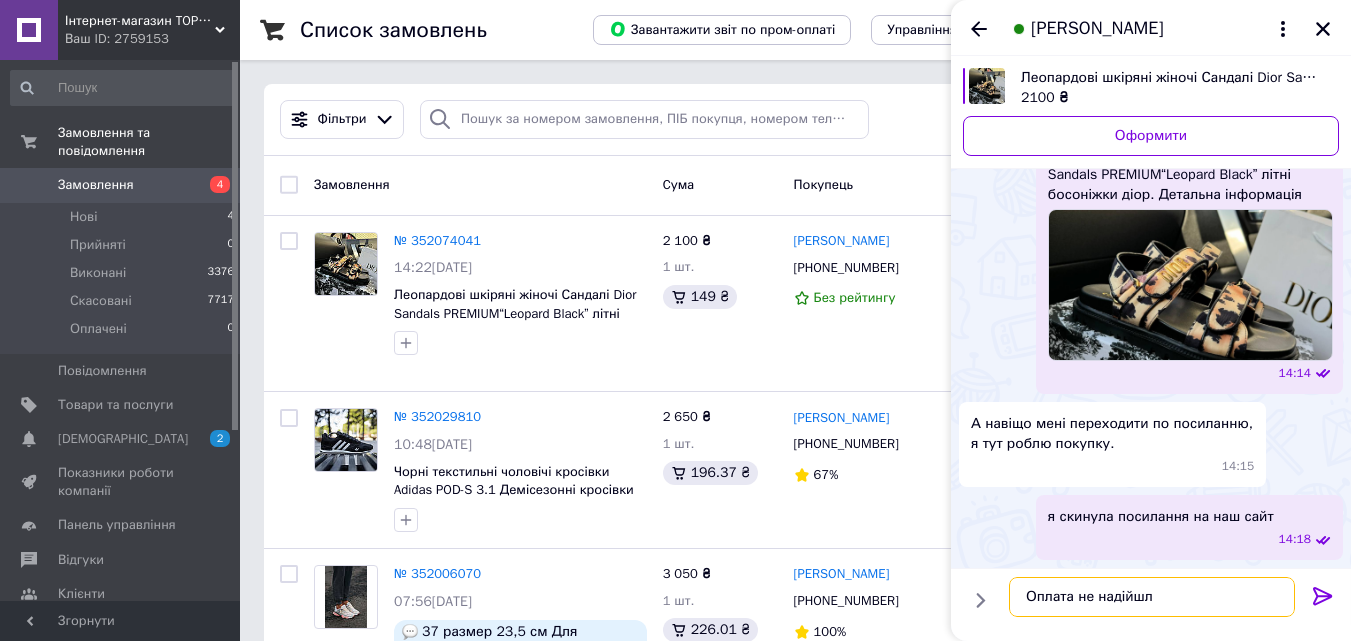 type on "Оплата не надійшла" 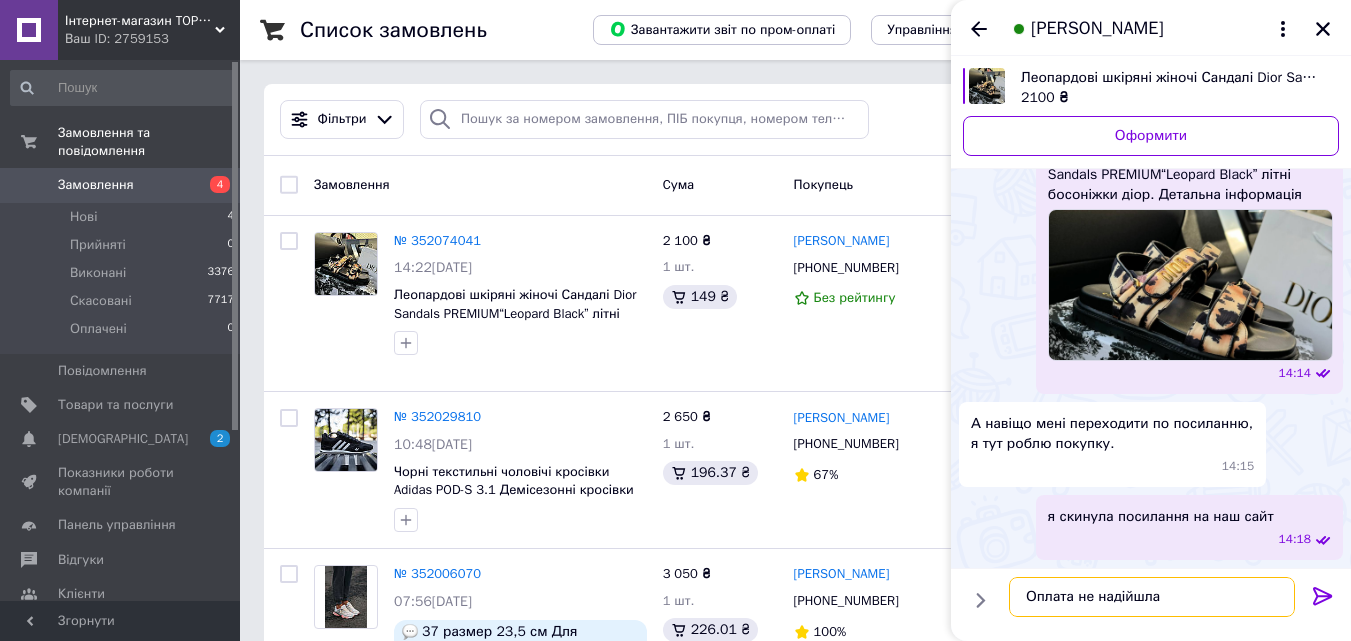 type 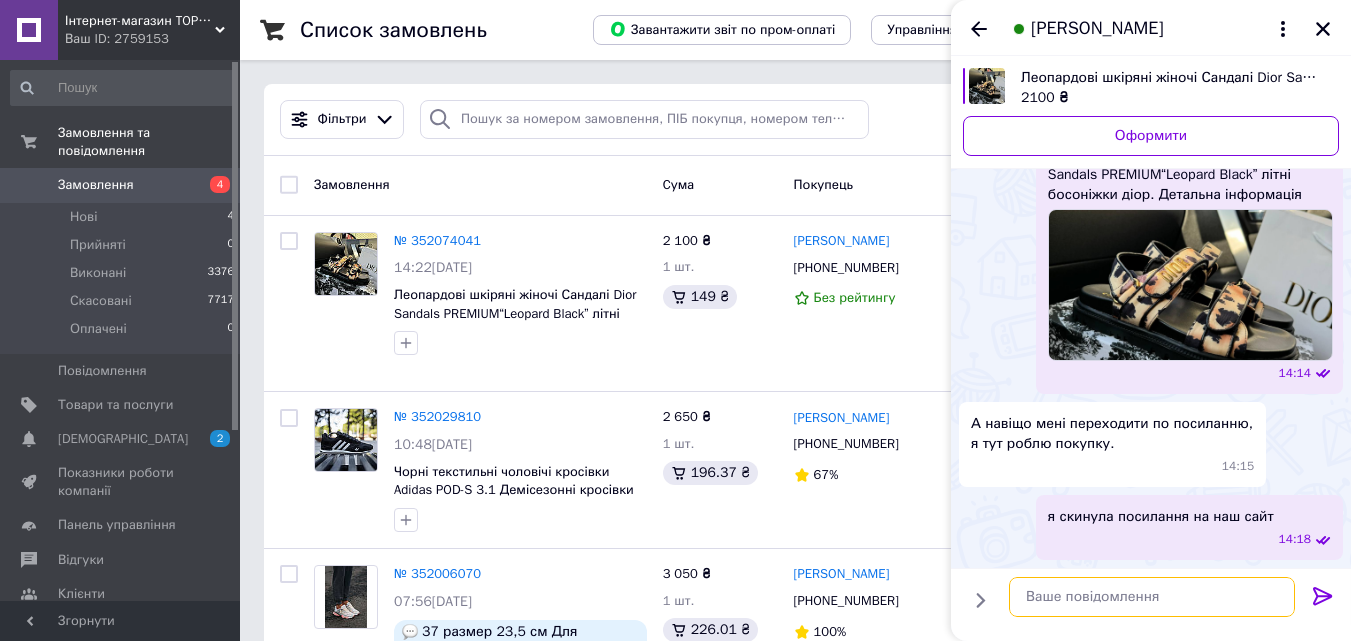 scroll, scrollTop: 1624, scrollLeft: 0, axis: vertical 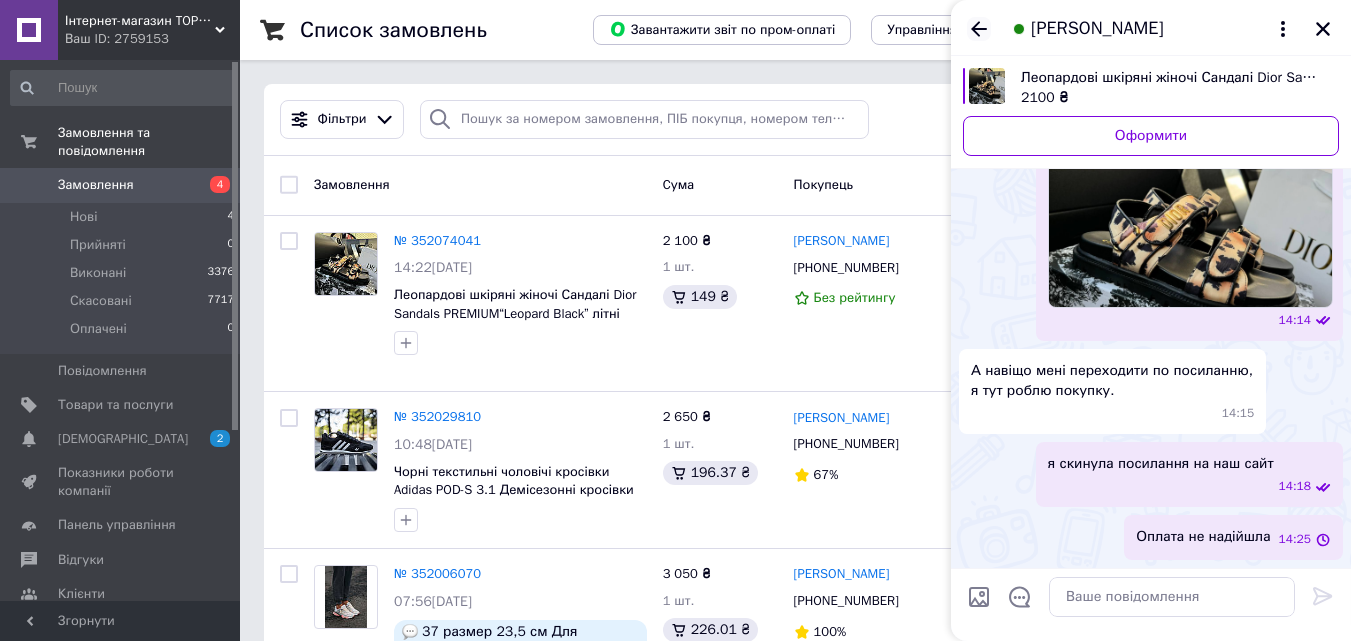 click 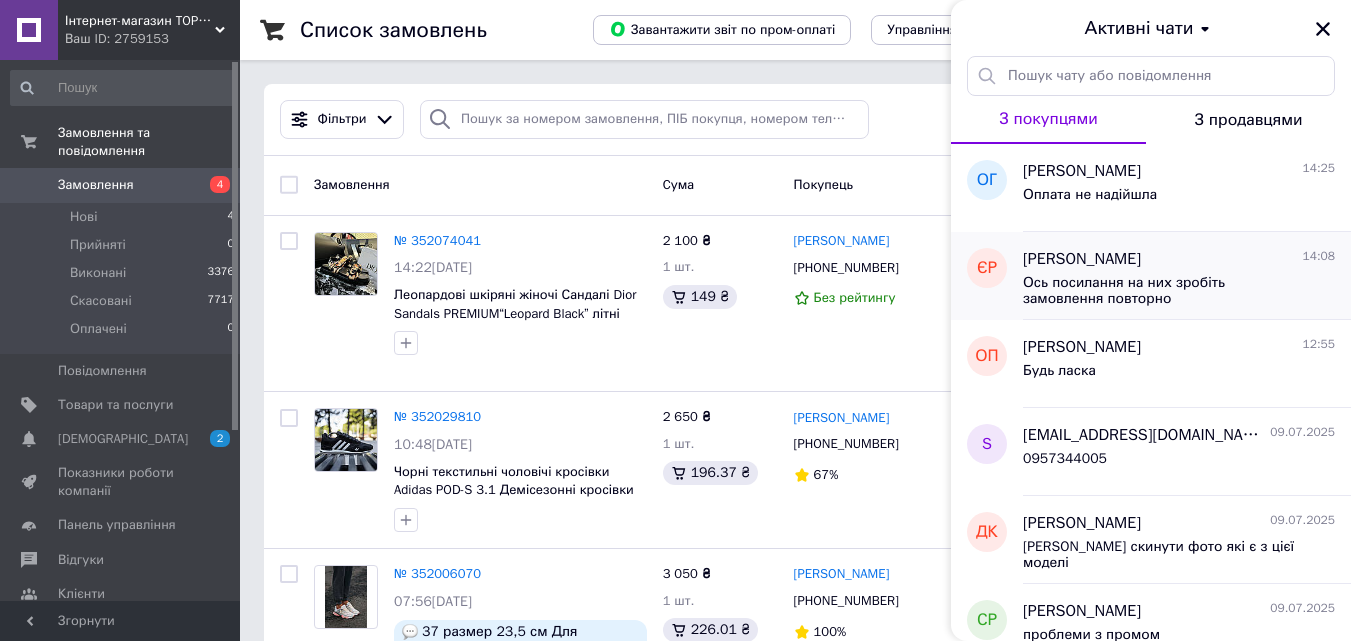 click on "Ось посилання на них зробіть замовлення повторно" at bounding box center (1165, 291) 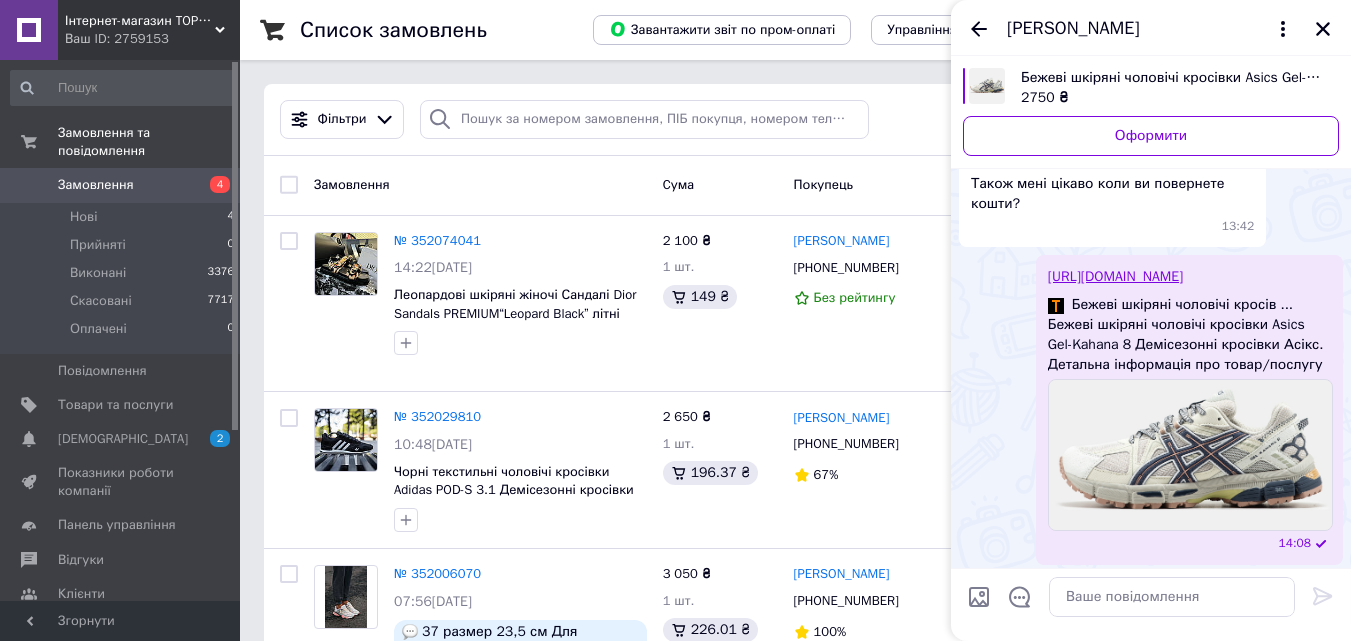 scroll, scrollTop: 2224, scrollLeft: 0, axis: vertical 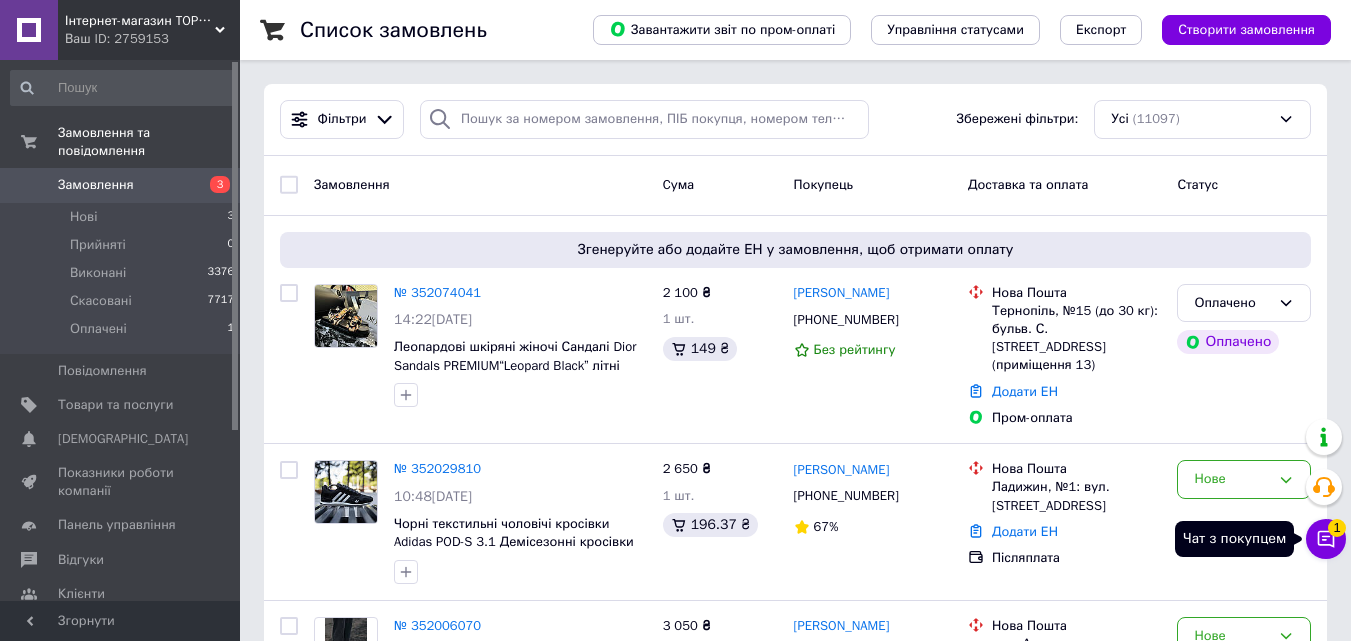 click on "1" at bounding box center (1337, 528) 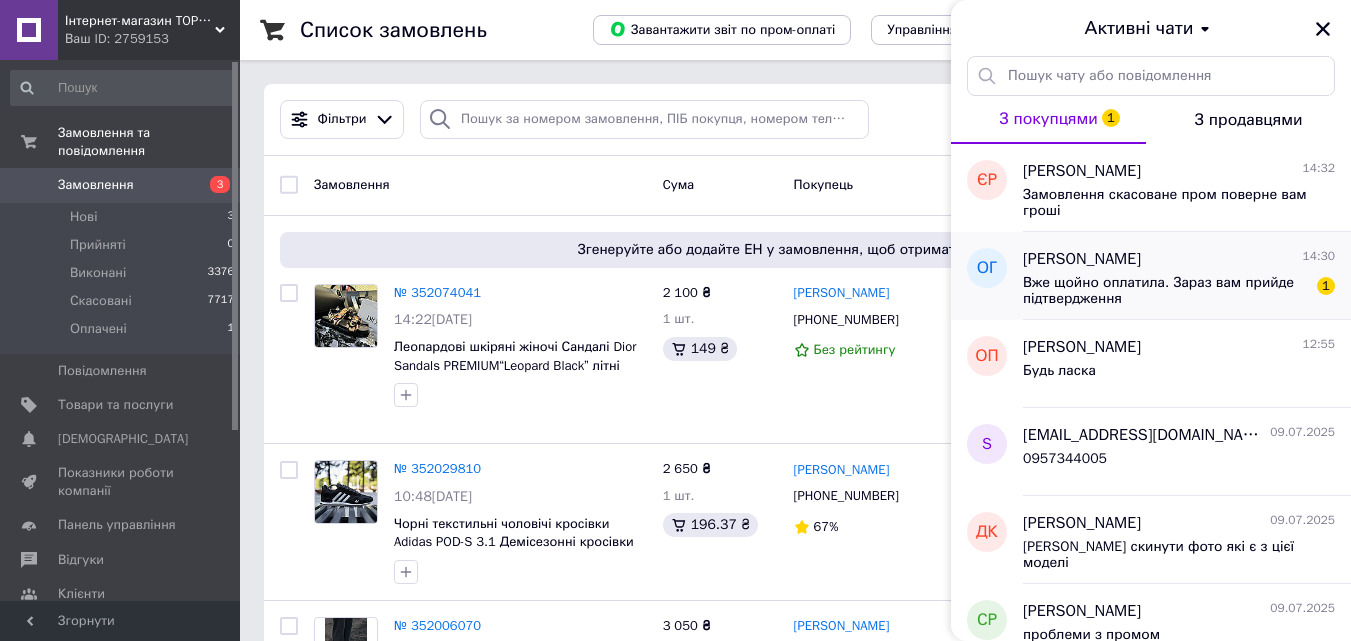 click on "[PERSON_NAME] 14:30" at bounding box center (1179, 259) 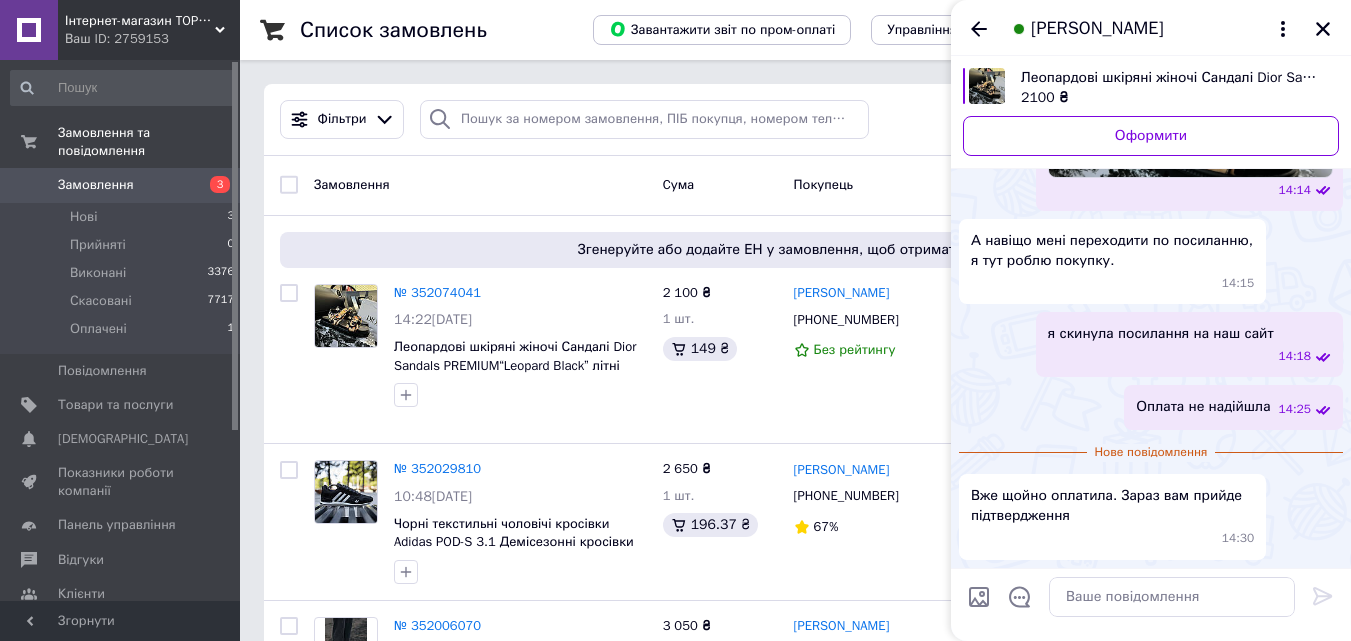 scroll, scrollTop: 1754, scrollLeft: 0, axis: vertical 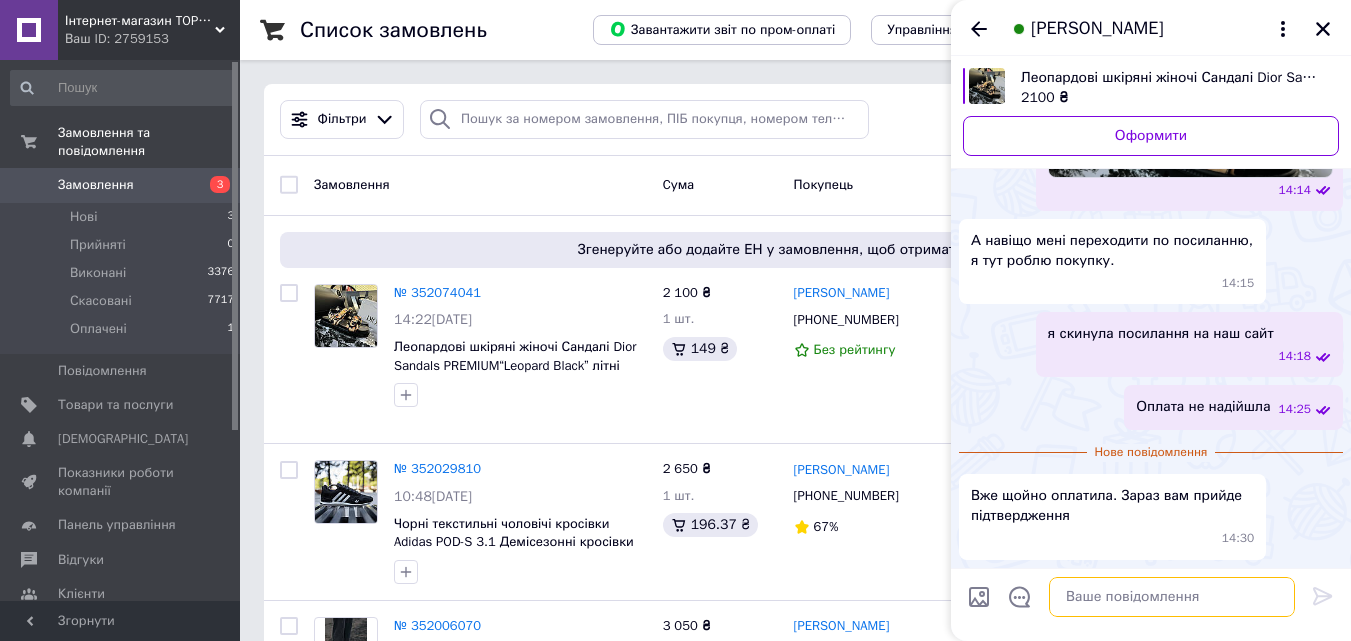 click at bounding box center (1172, 597) 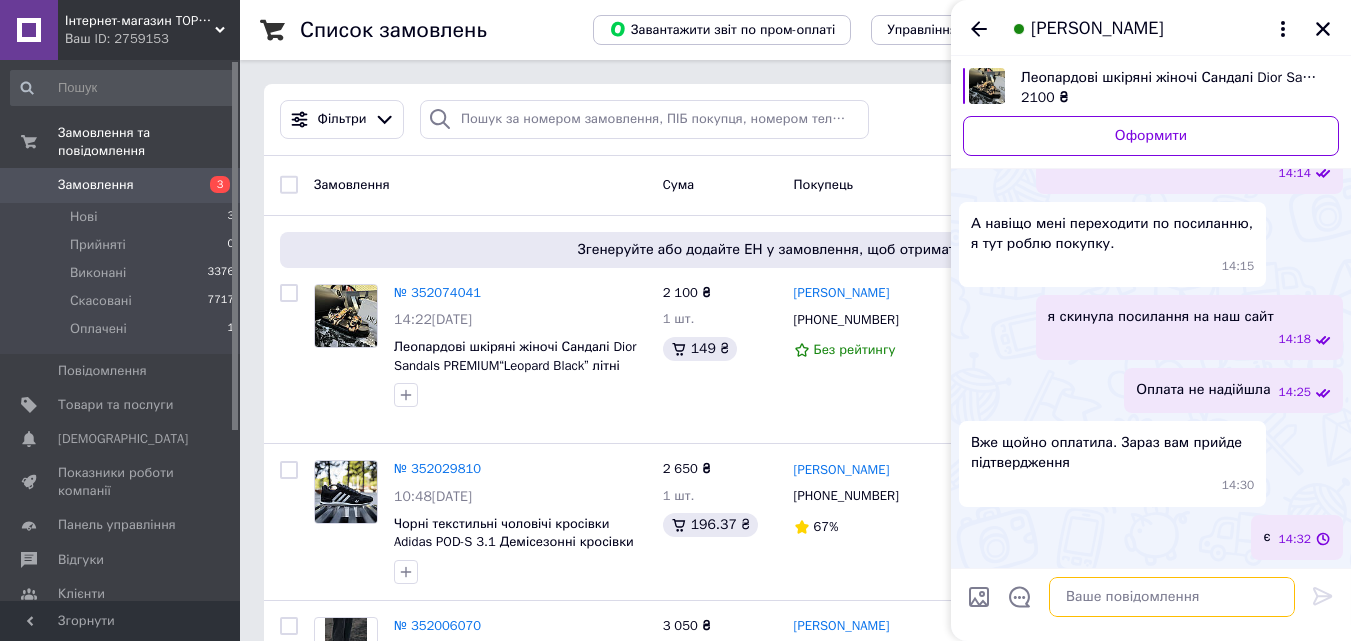 scroll, scrollTop: 1771, scrollLeft: 0, axis: vertical 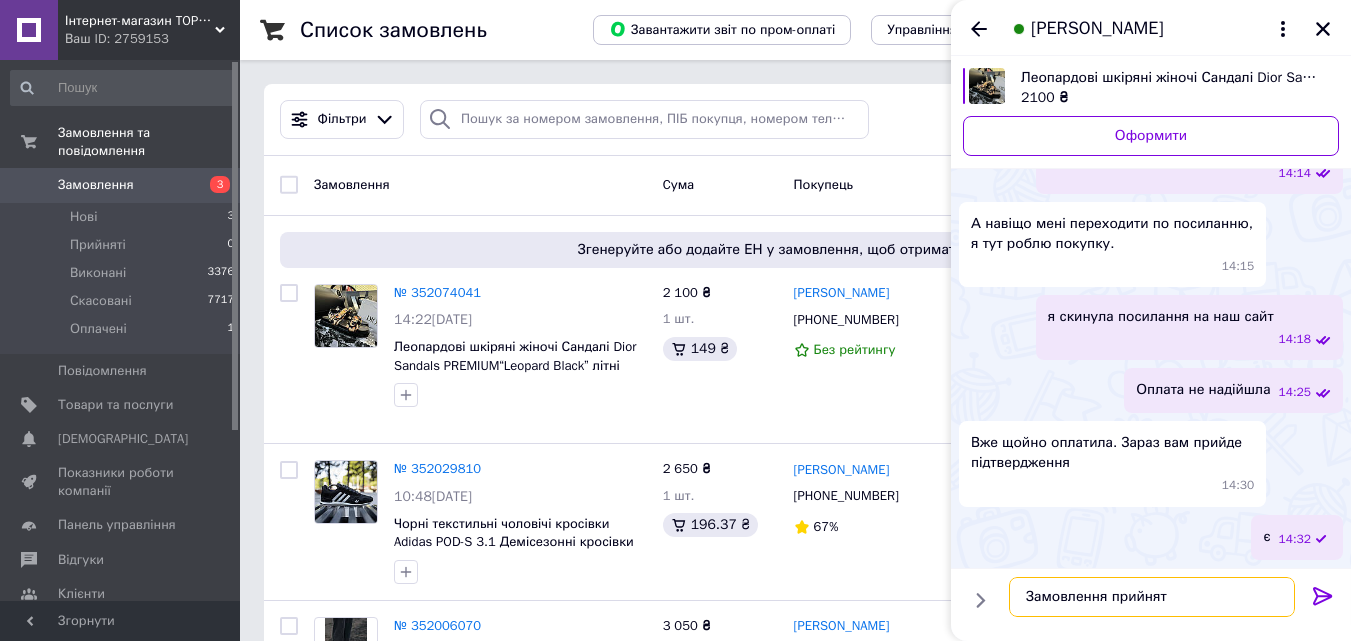 type on "Замовлення прийнято" 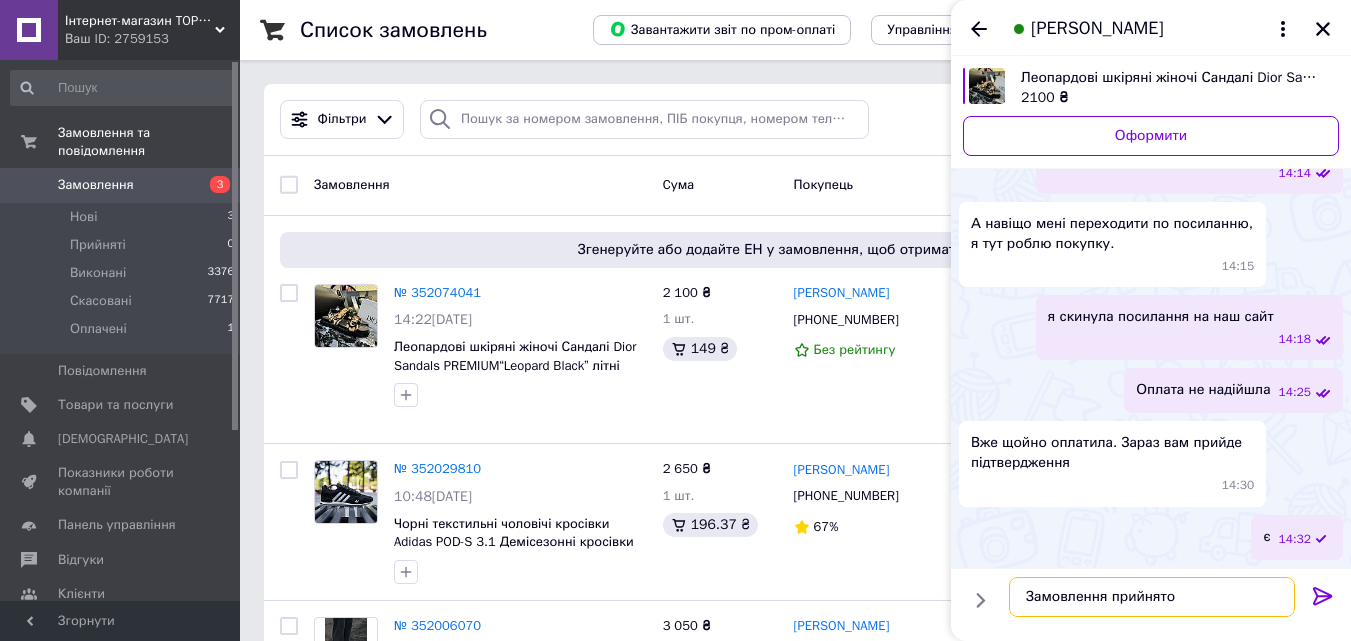 type 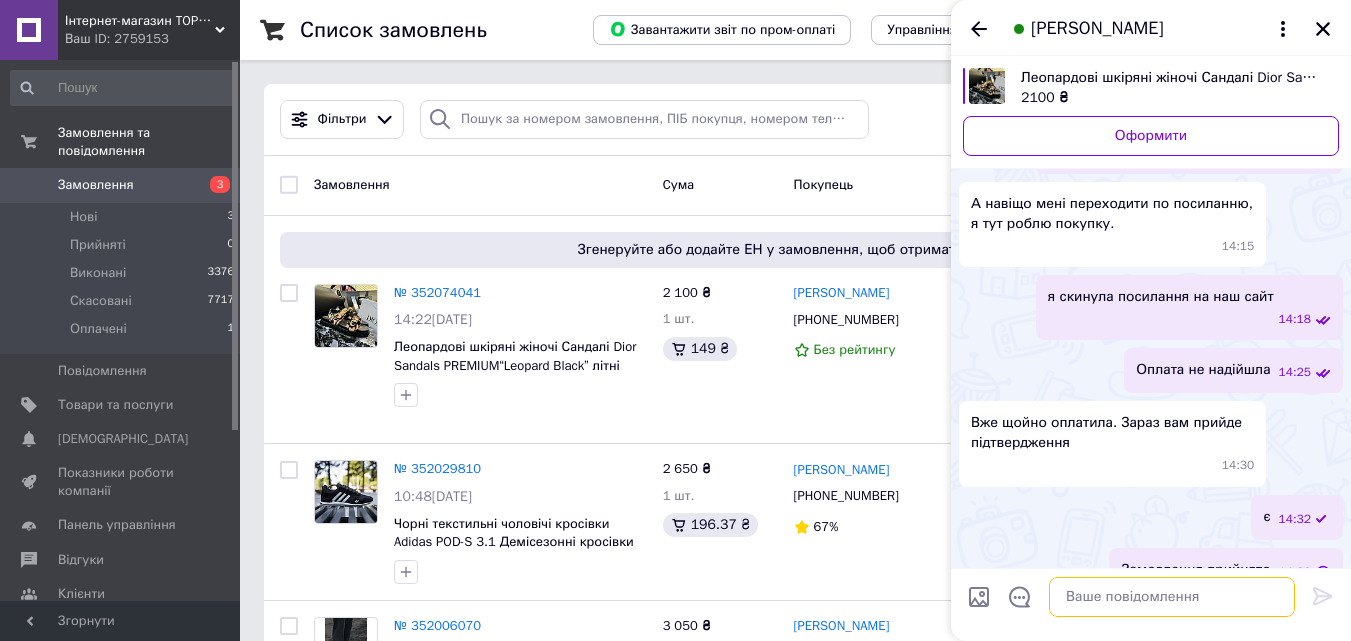 scroll, scrollTop: 1824, scrollLeft: 0, axis: vertical 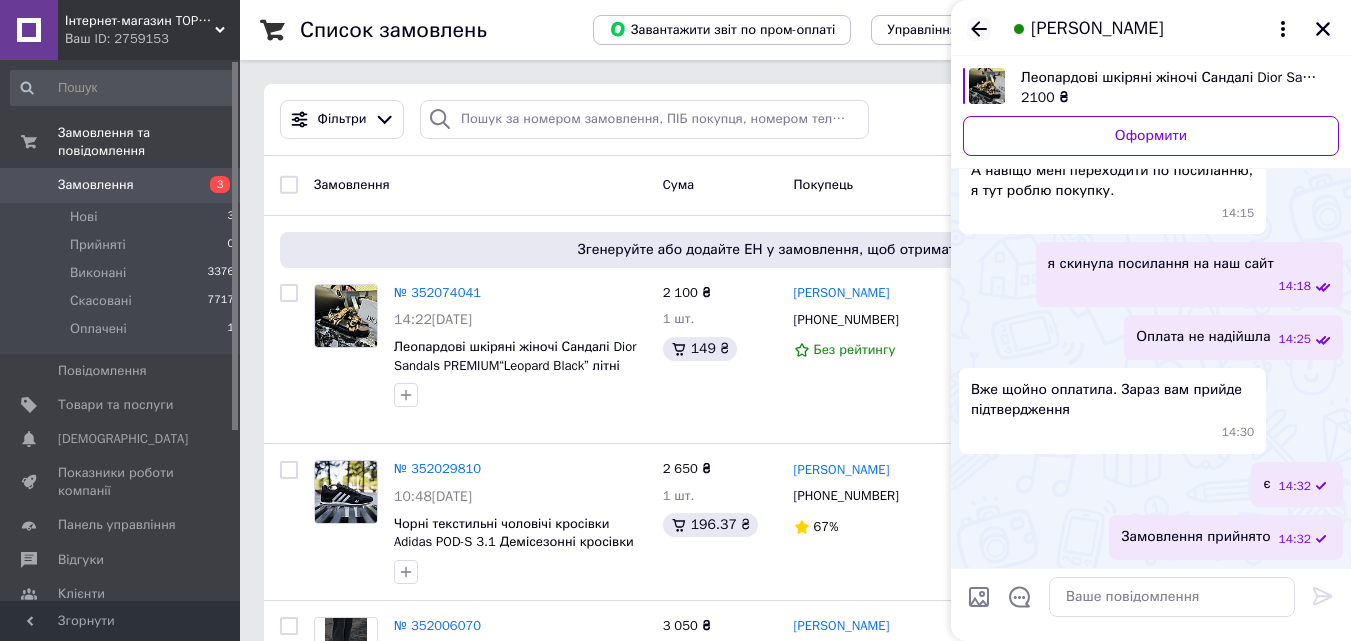 click 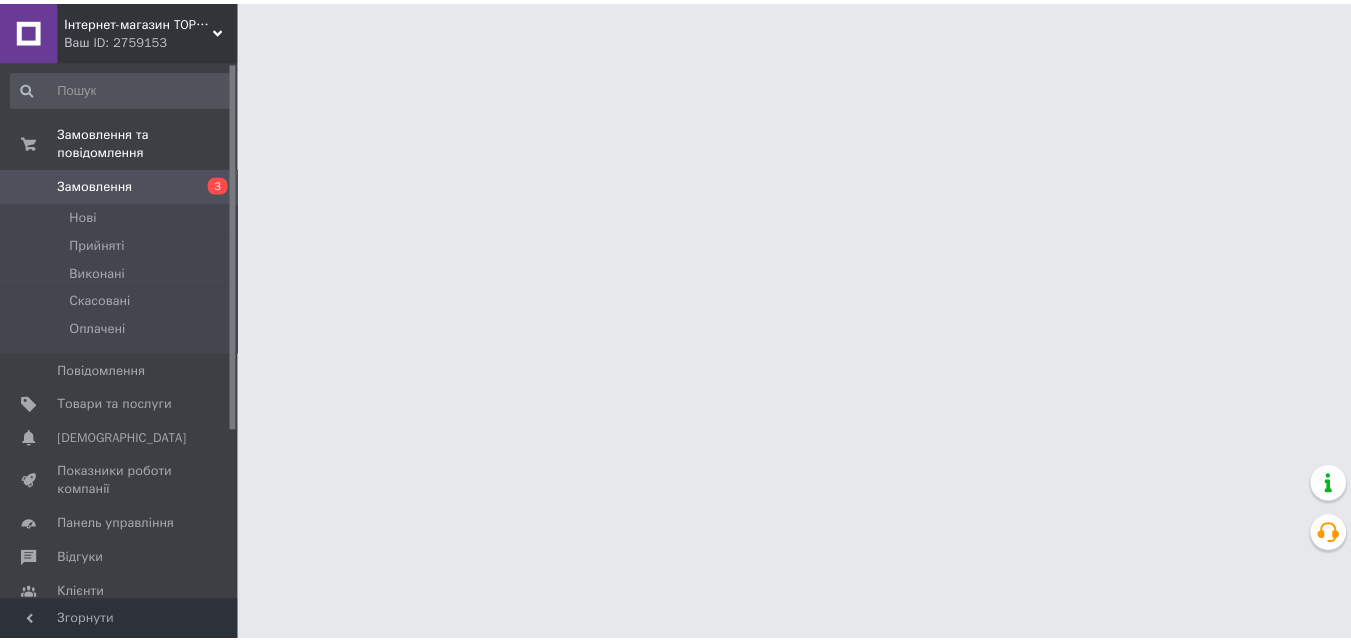 scroll, scrollTop: 0, scrollLeft: 0, axis: both 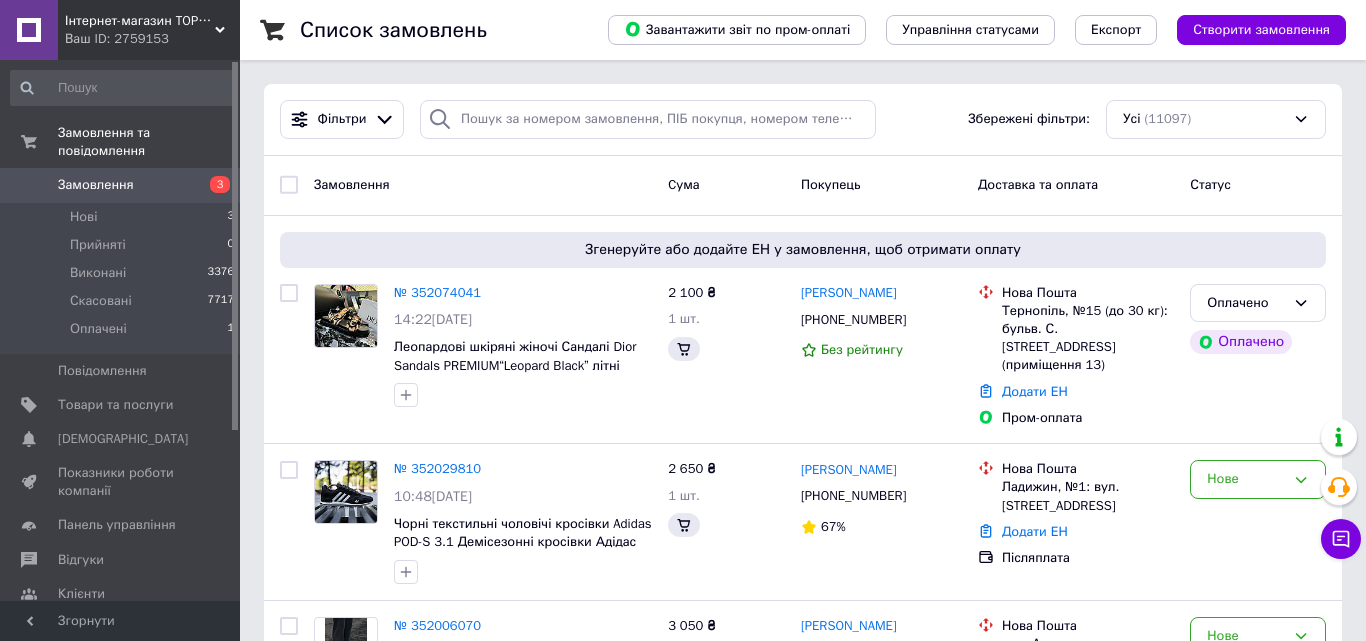 click on "Чат з покупцем" at bounding box center (1341, 539) 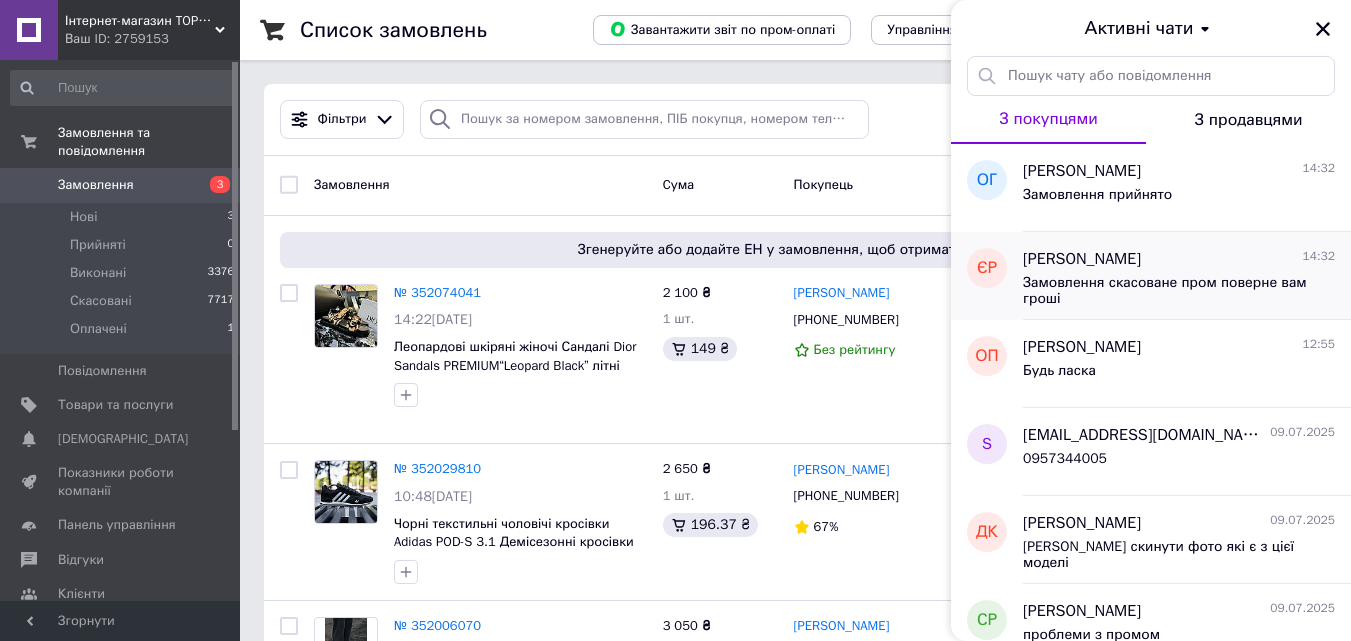 click on "Замовлення скасоване пром поверне вам гроші" at bounding box center [1165, 291] 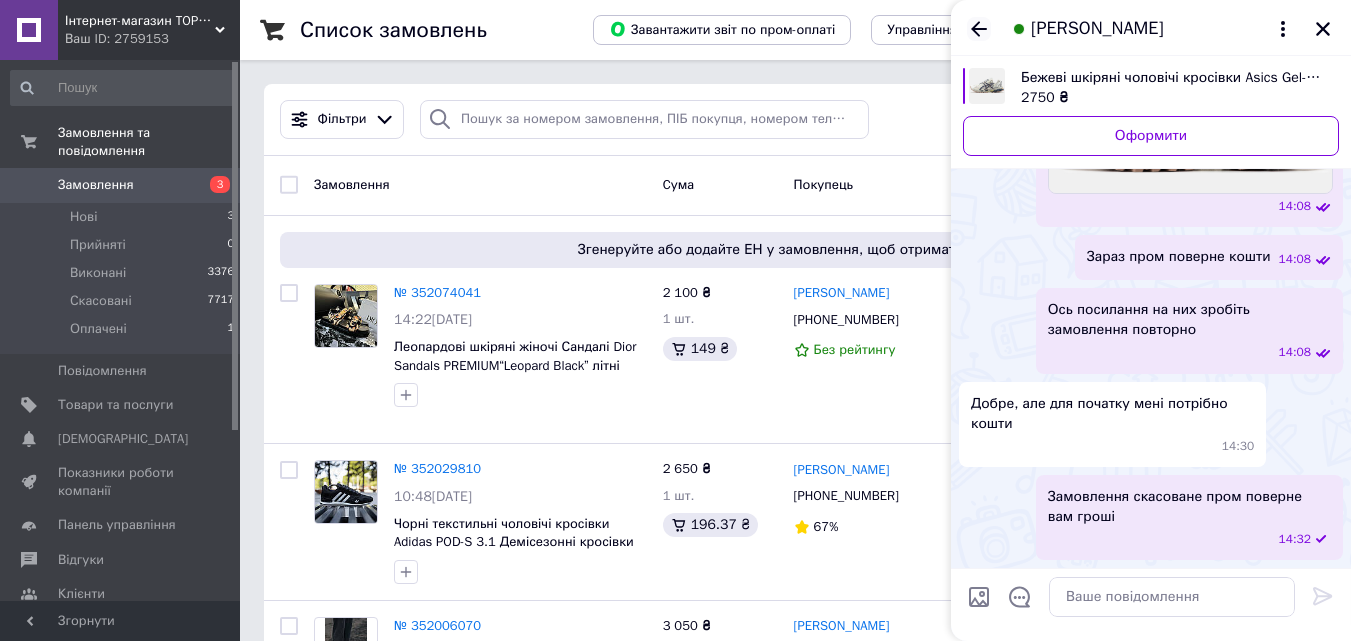 scroll, scrollTop: 2304, scrollLeft: 0, axis: vertical 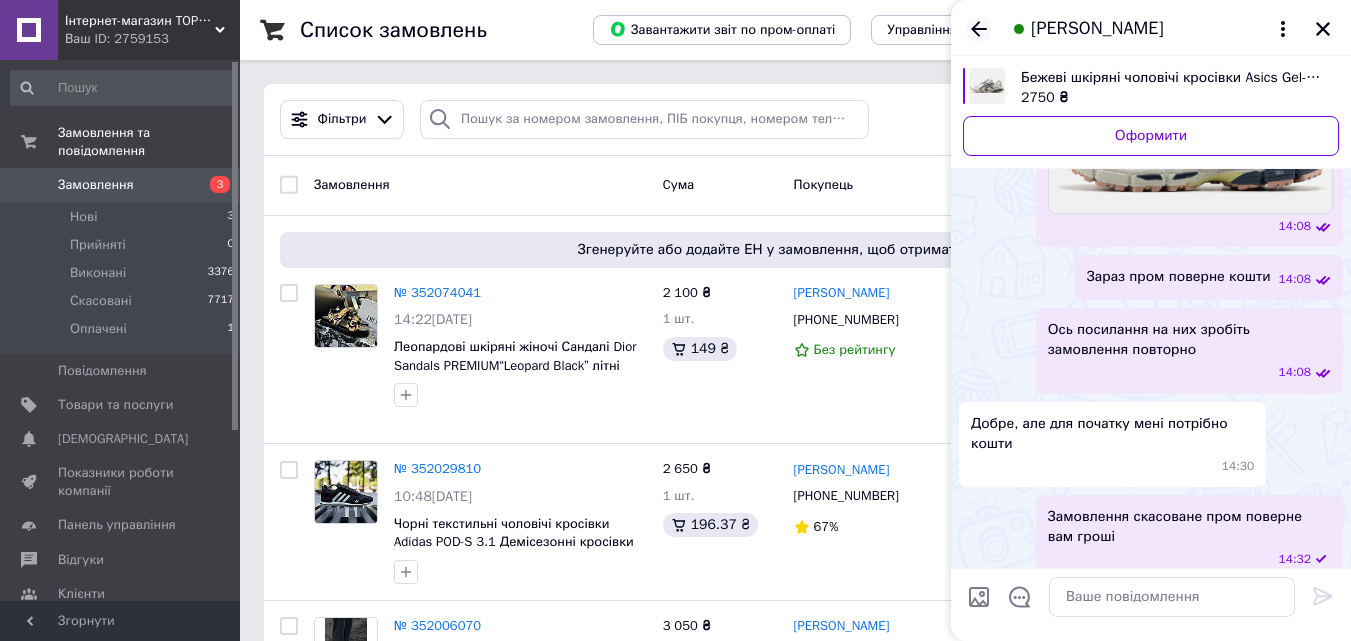 click 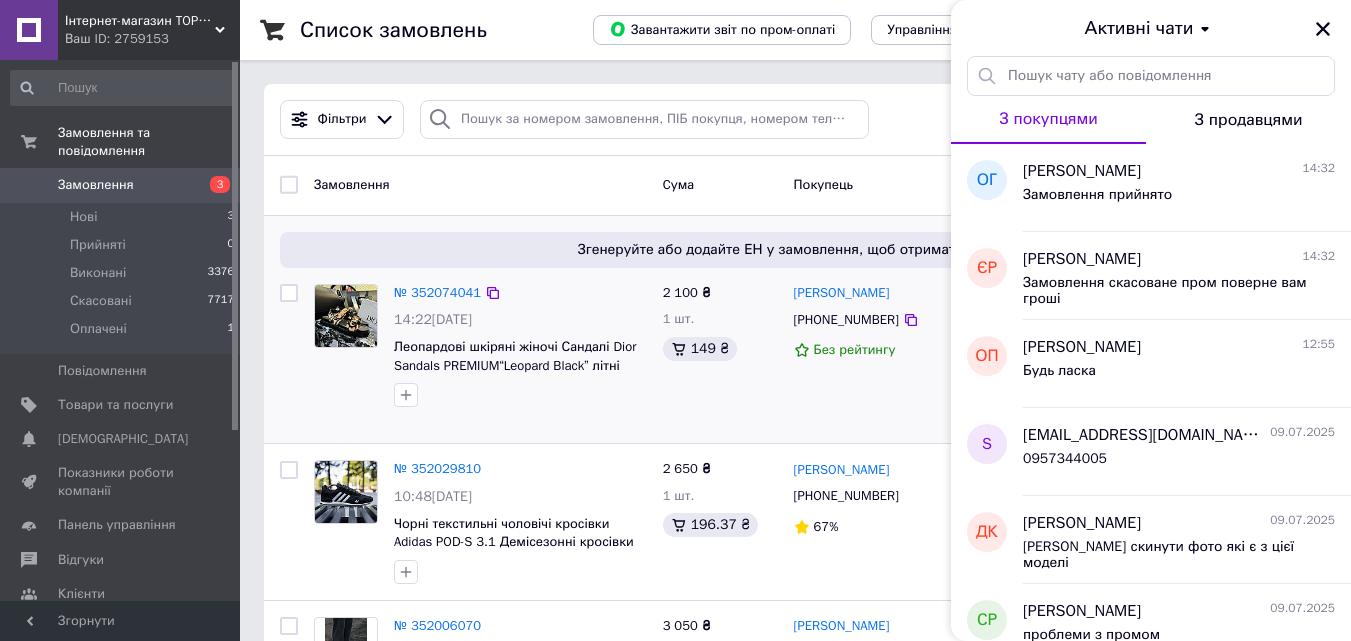 click on "2 100 ₴ 1 шт. 149 ₴" at bounding box center [720, 356] 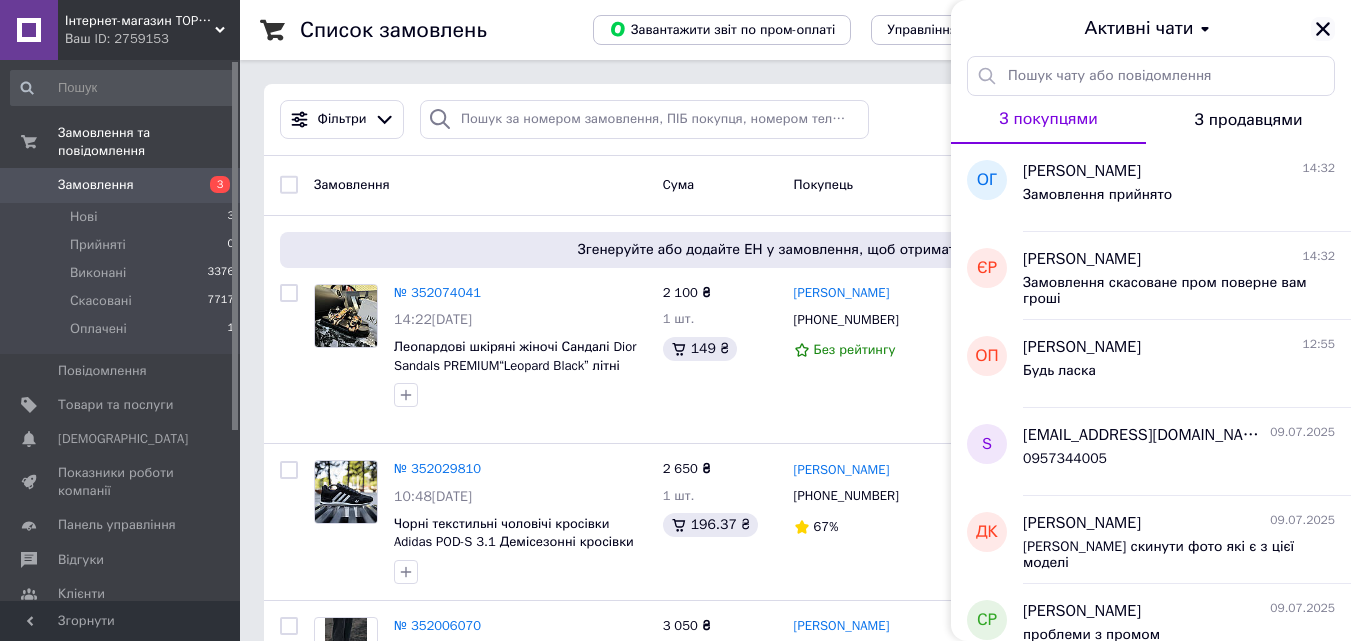 click 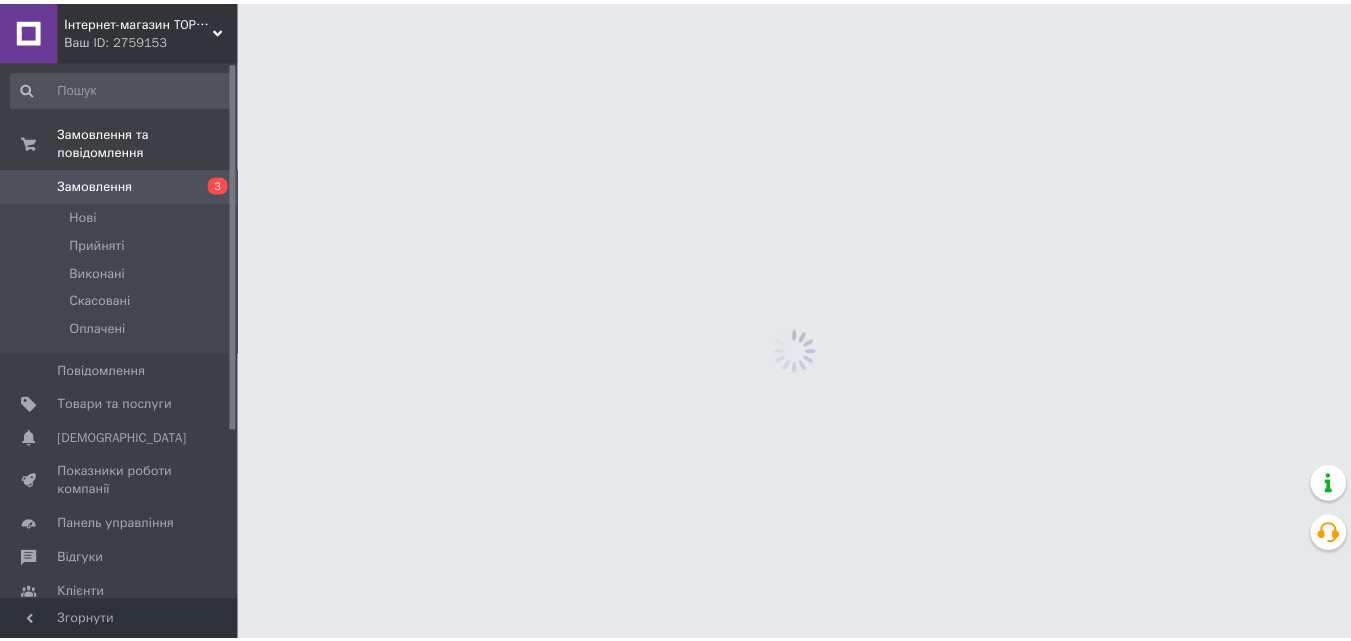 scroll, scrollTop: 0, scrollLeft: 0, axis: both 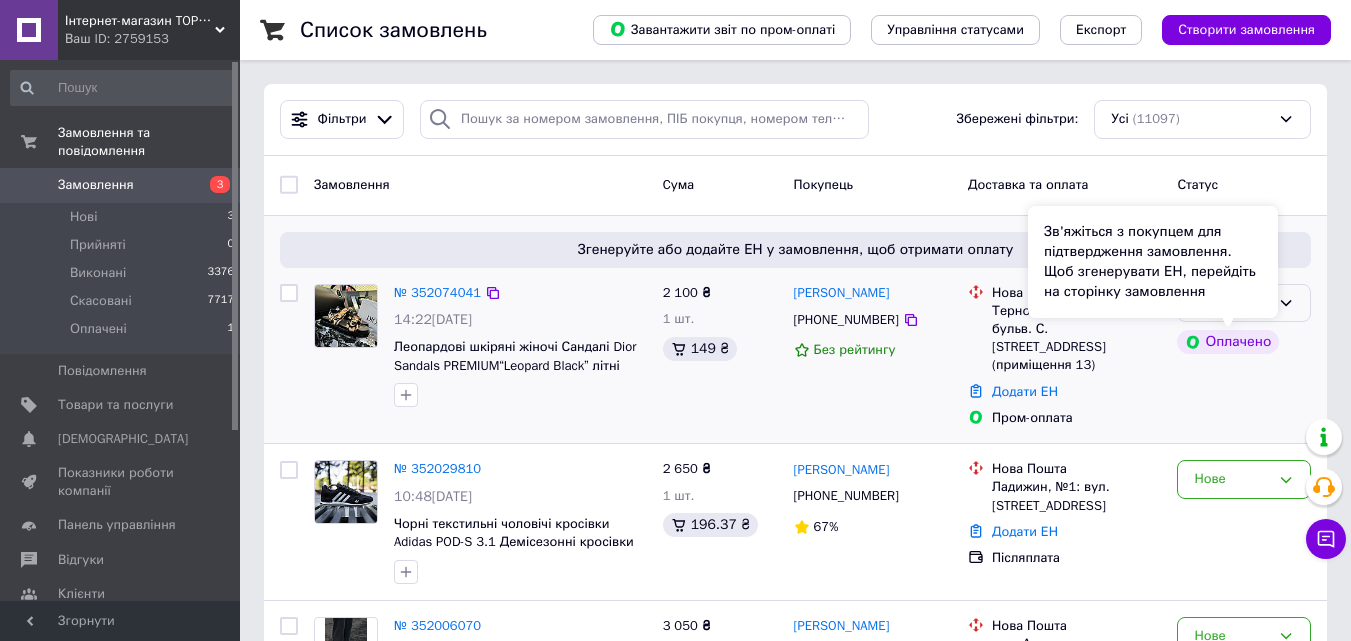 click 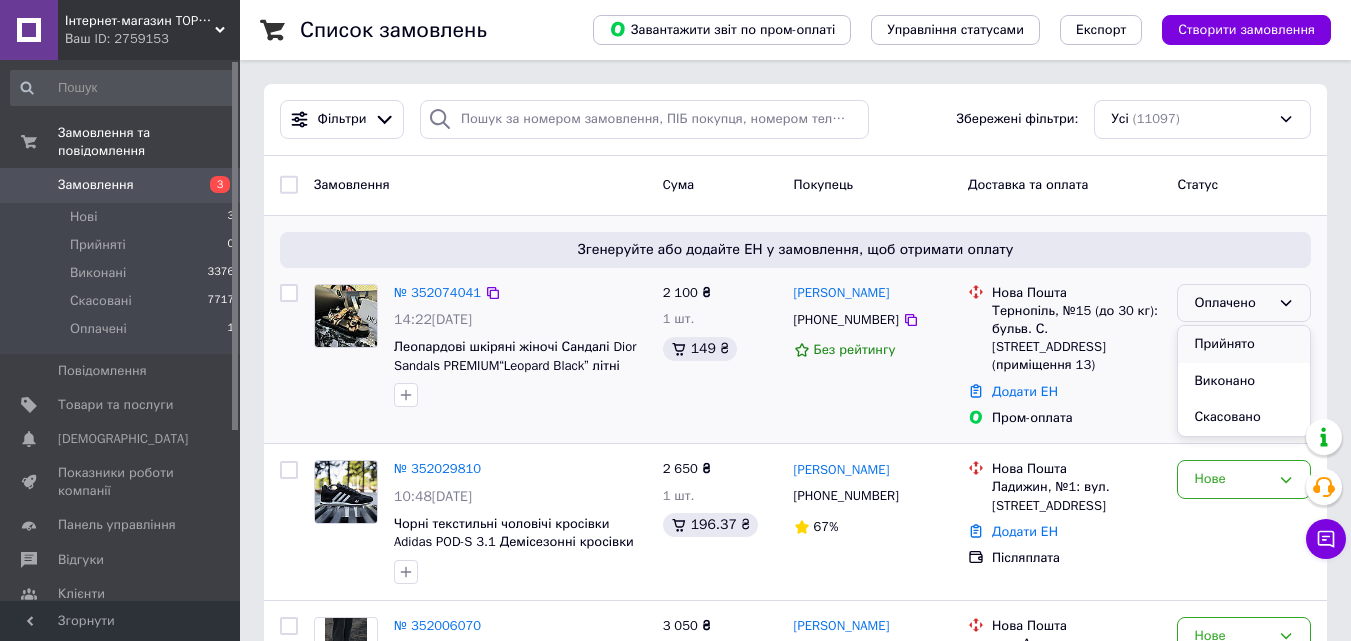 click on "Прийнято" at bounding box center [1244, 344] 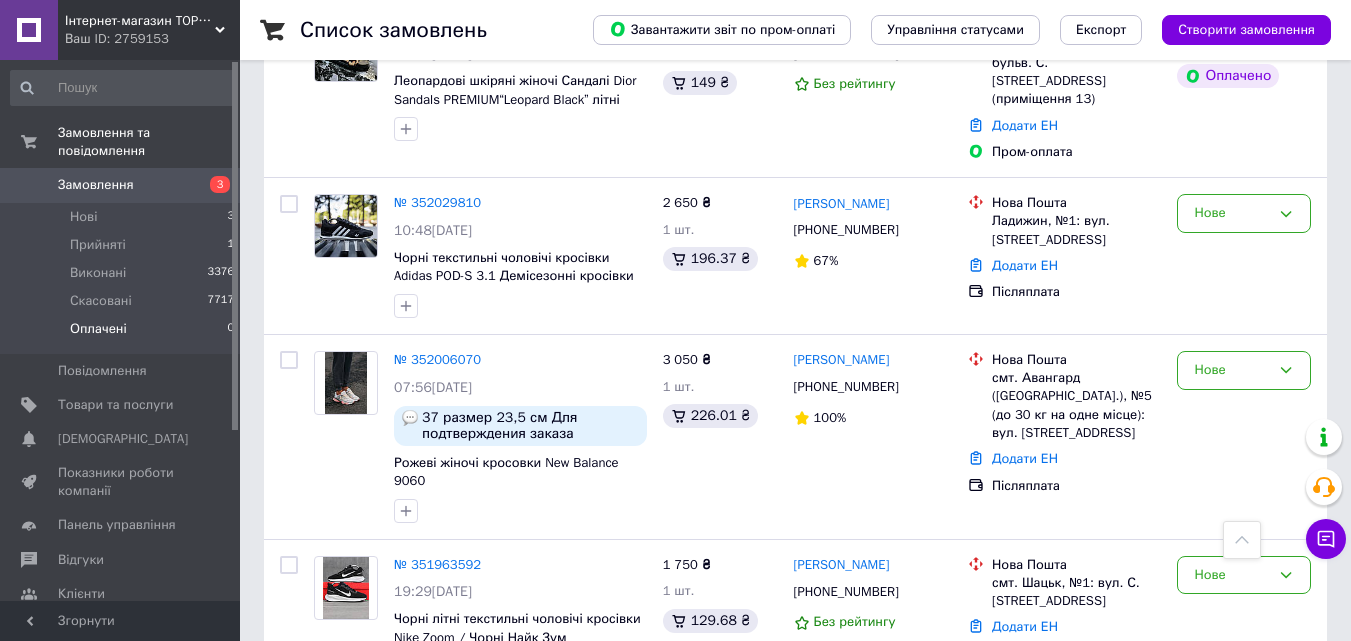 scroll, scrollTop: 0, scrollLeft: 0, axis: both 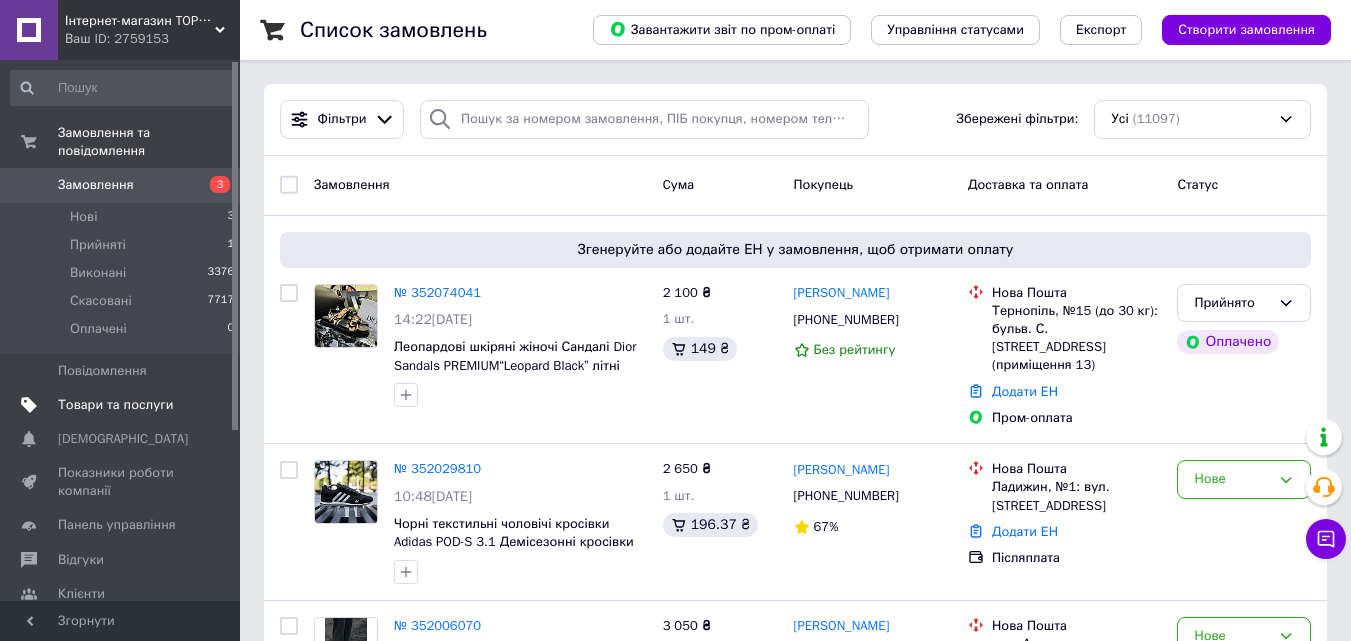 click on "Товари та послуги" at bounding box center [115, 405] 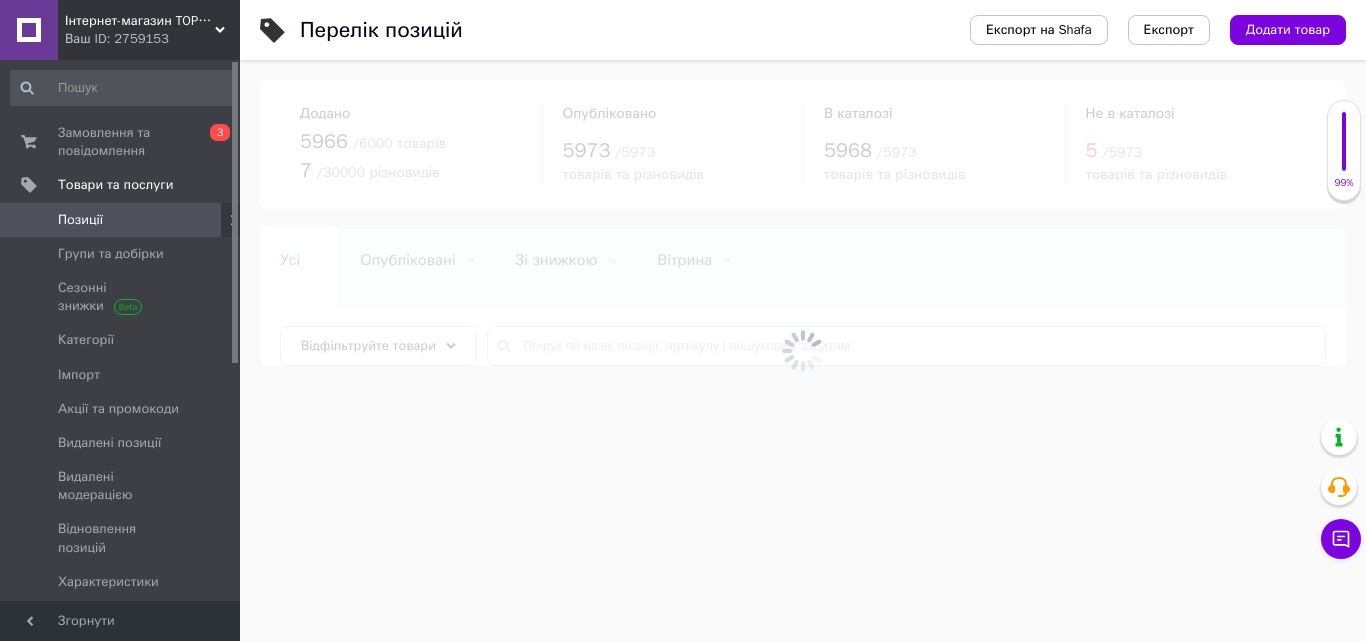 click on "99%" at bounding box center [1344, 150] 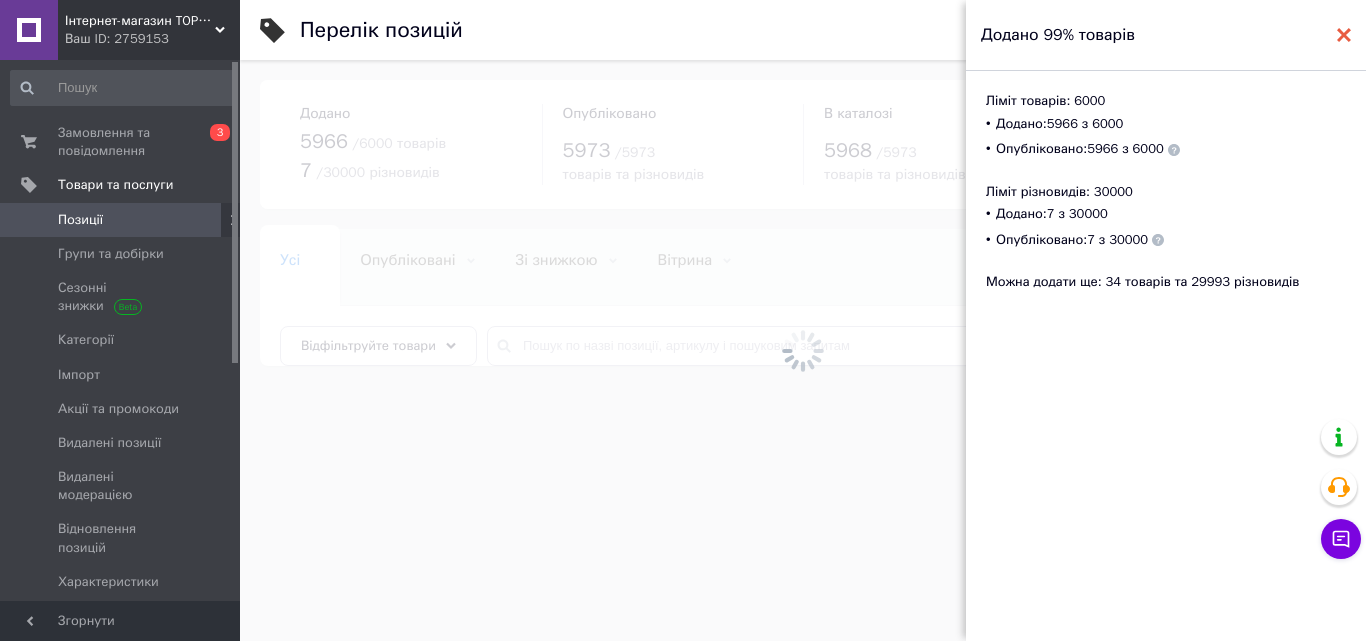 click 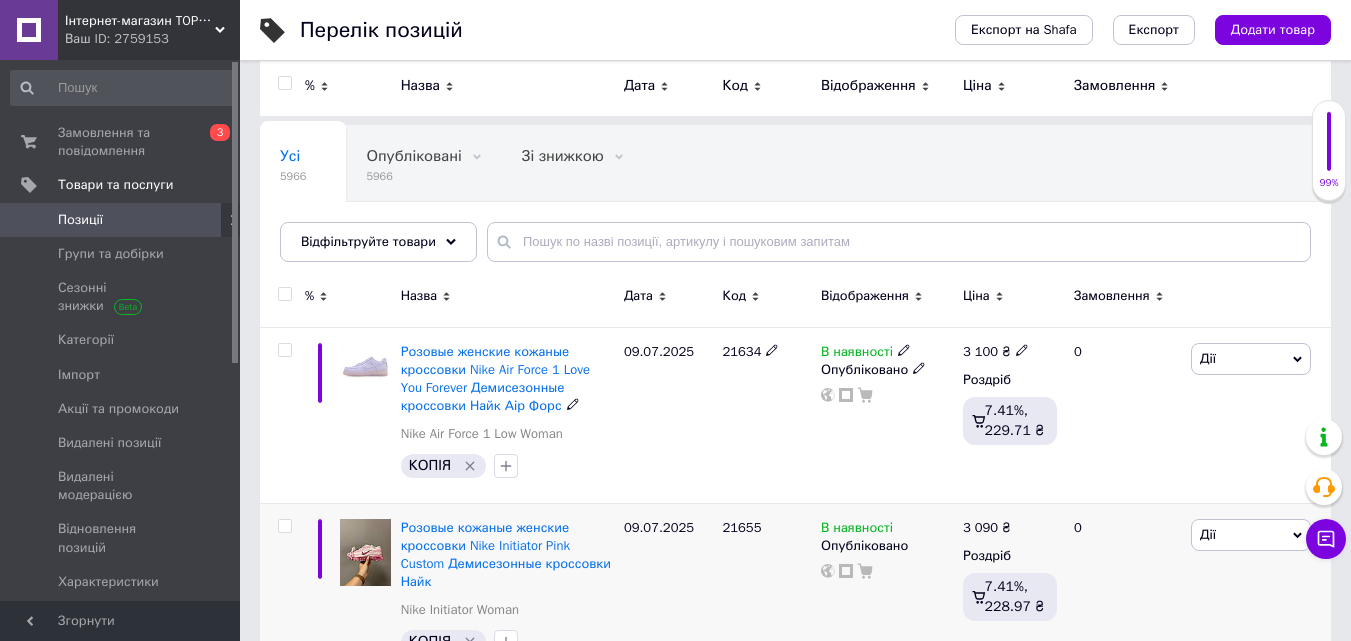 scroll, scrollTop: 100, scrollLeft: 0, axis: vertical 